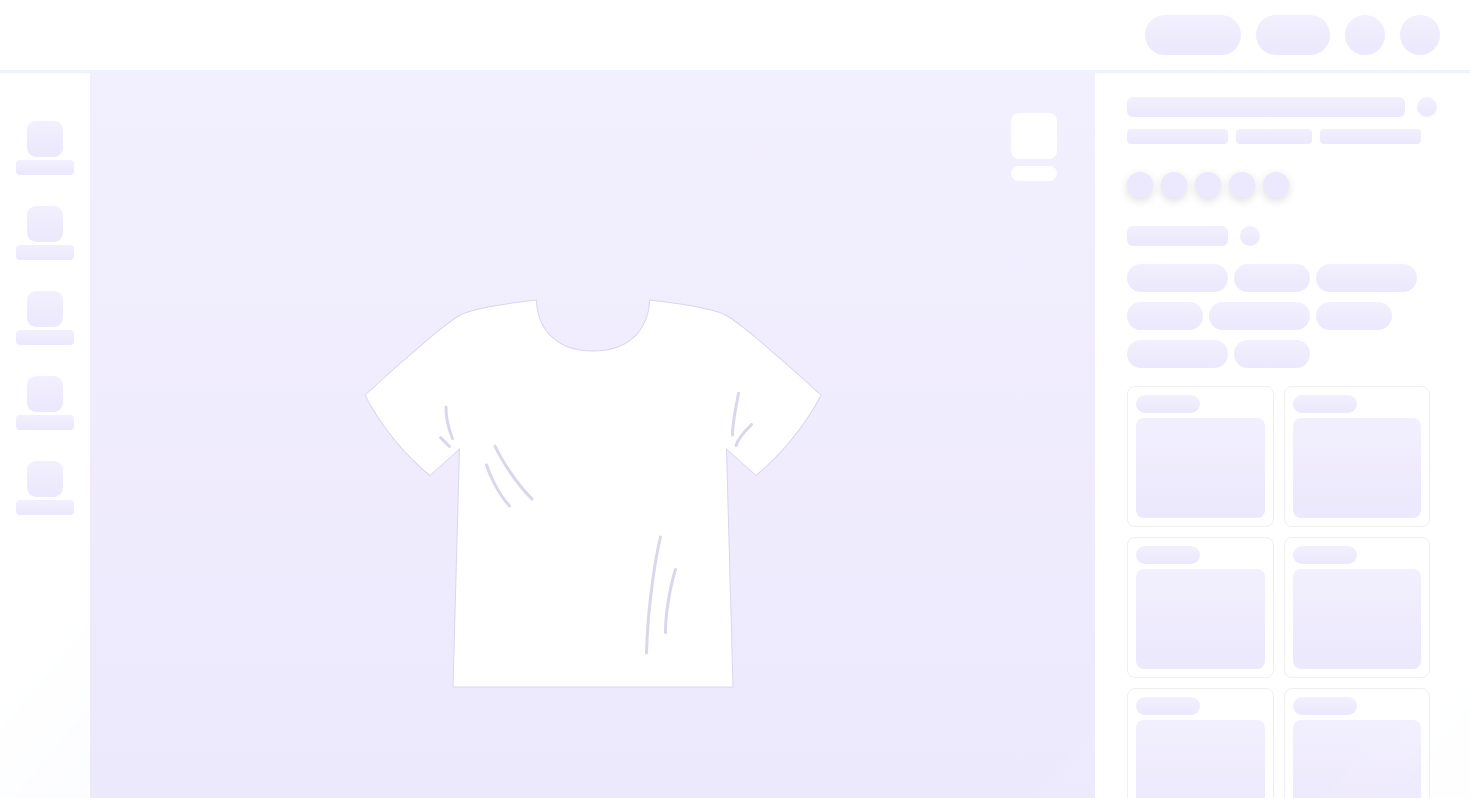 scroll, scrollTop: 0, scrollLeft: 0, axis: both 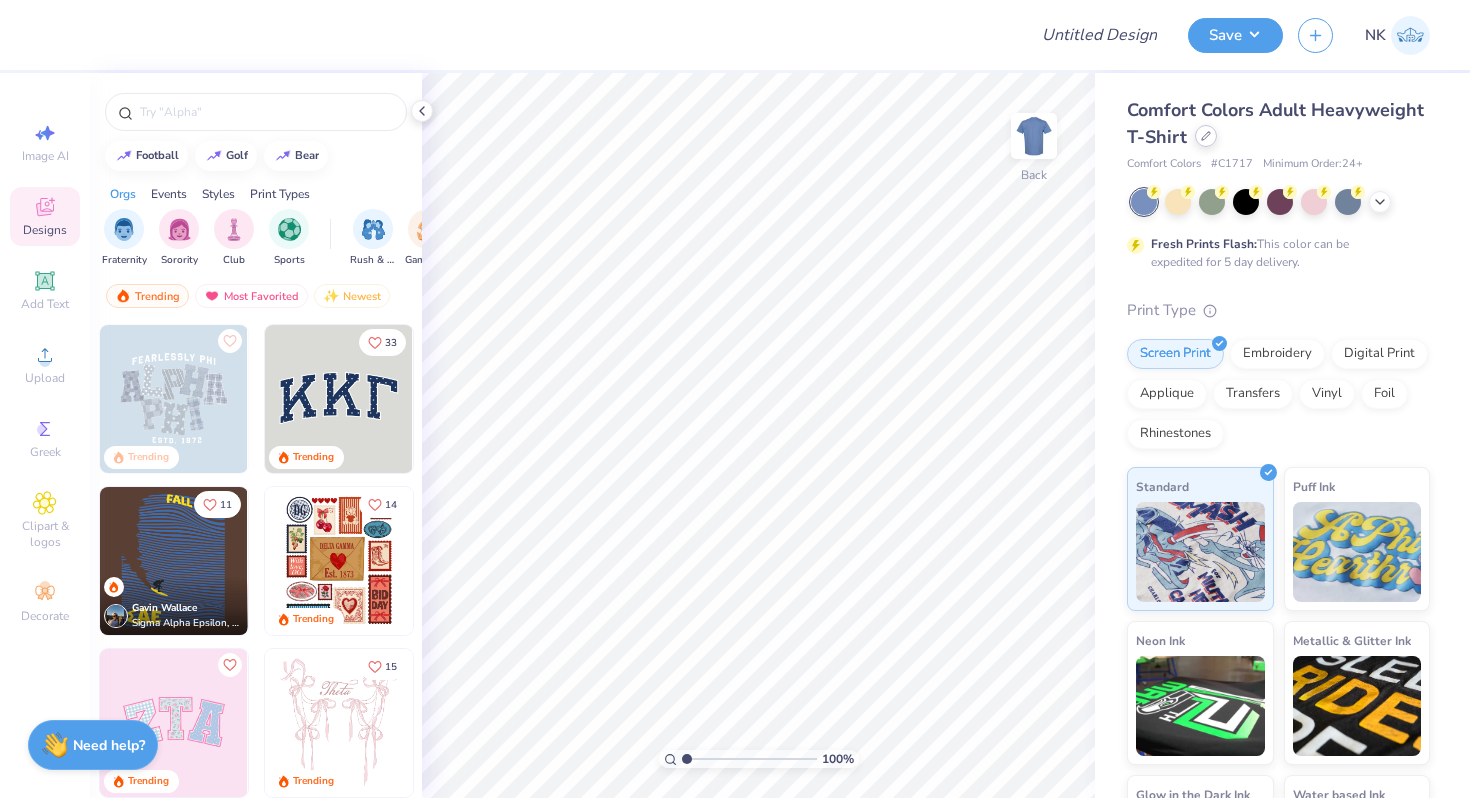 click 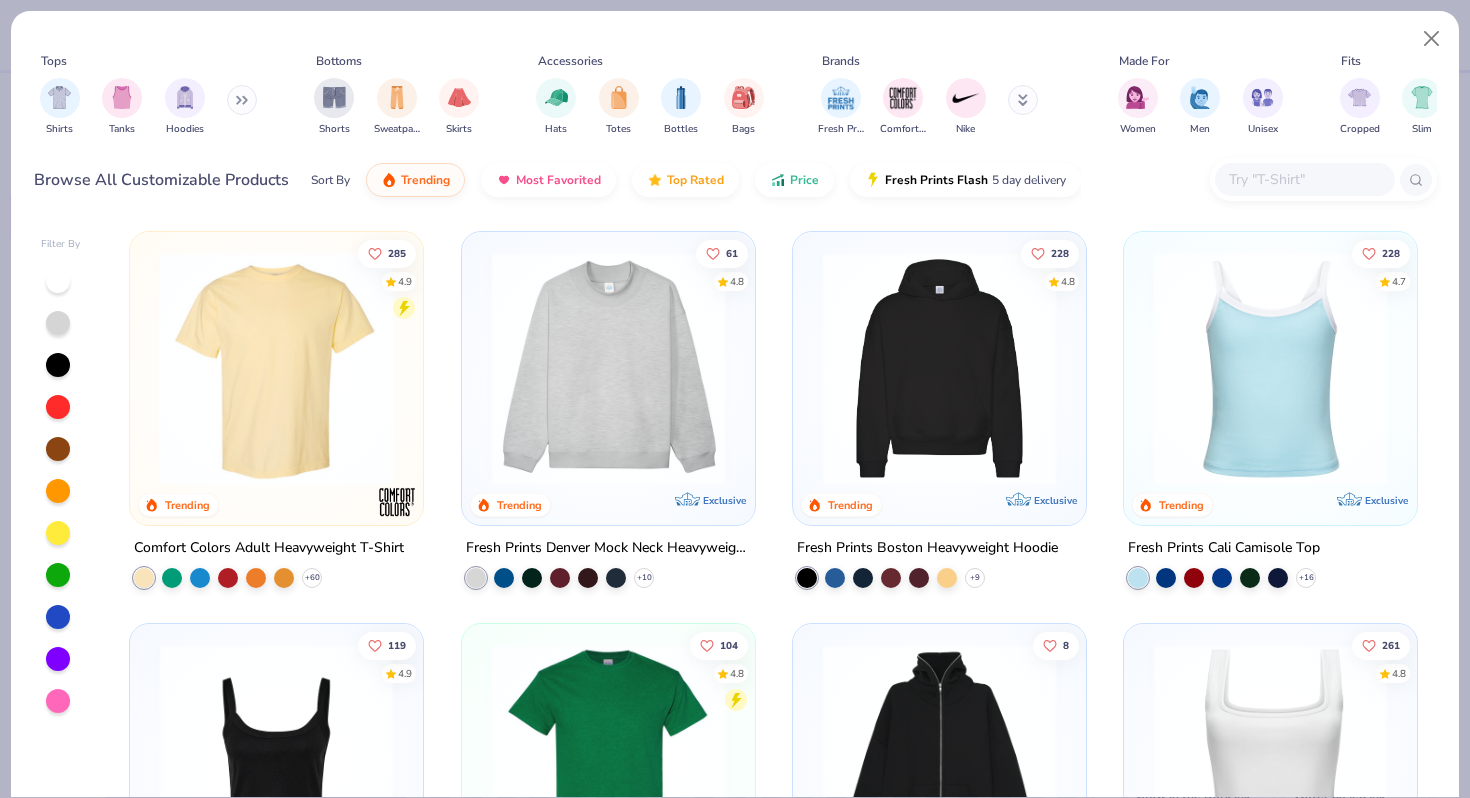 click at bounding box center [1304, 179] 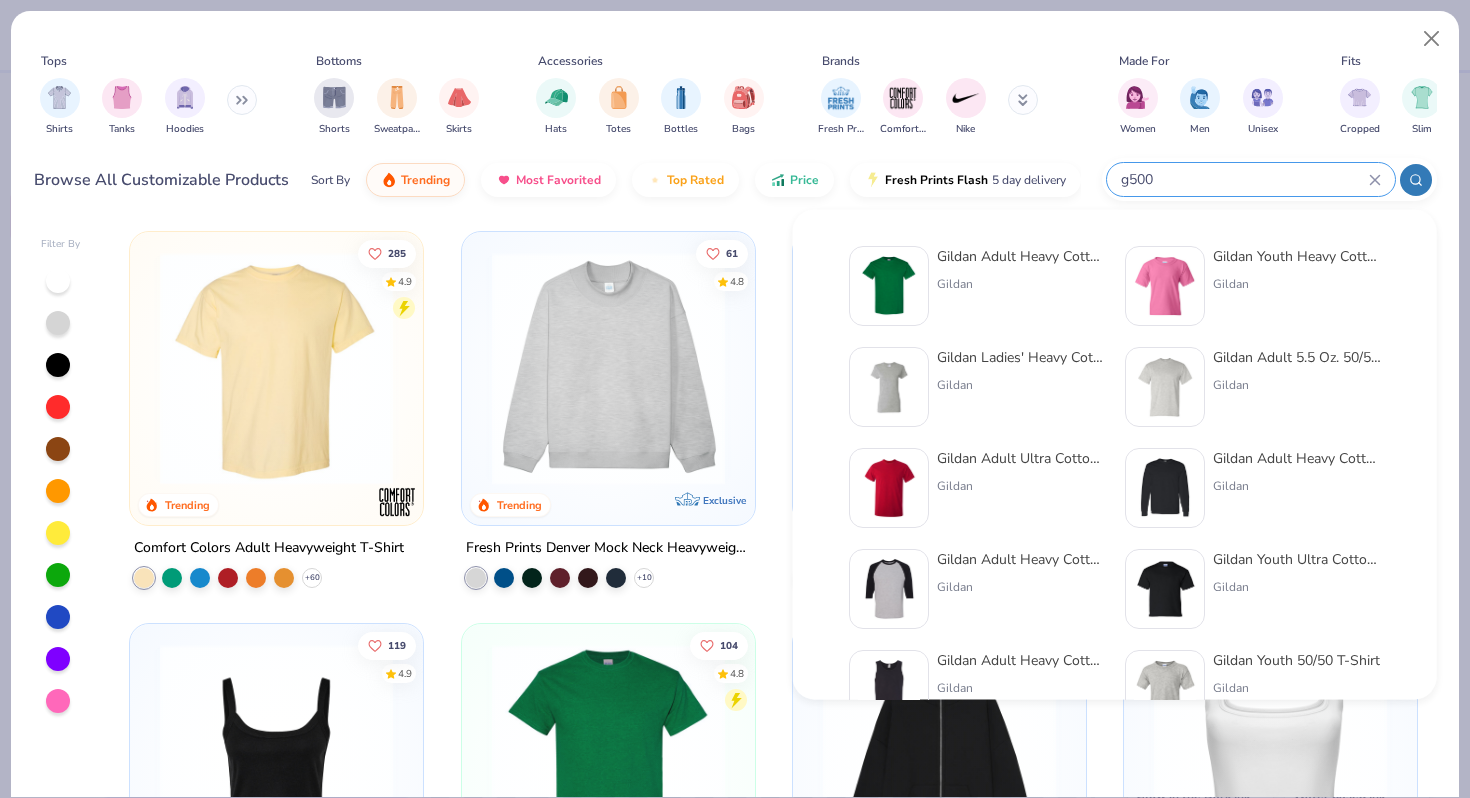 type on "g500" 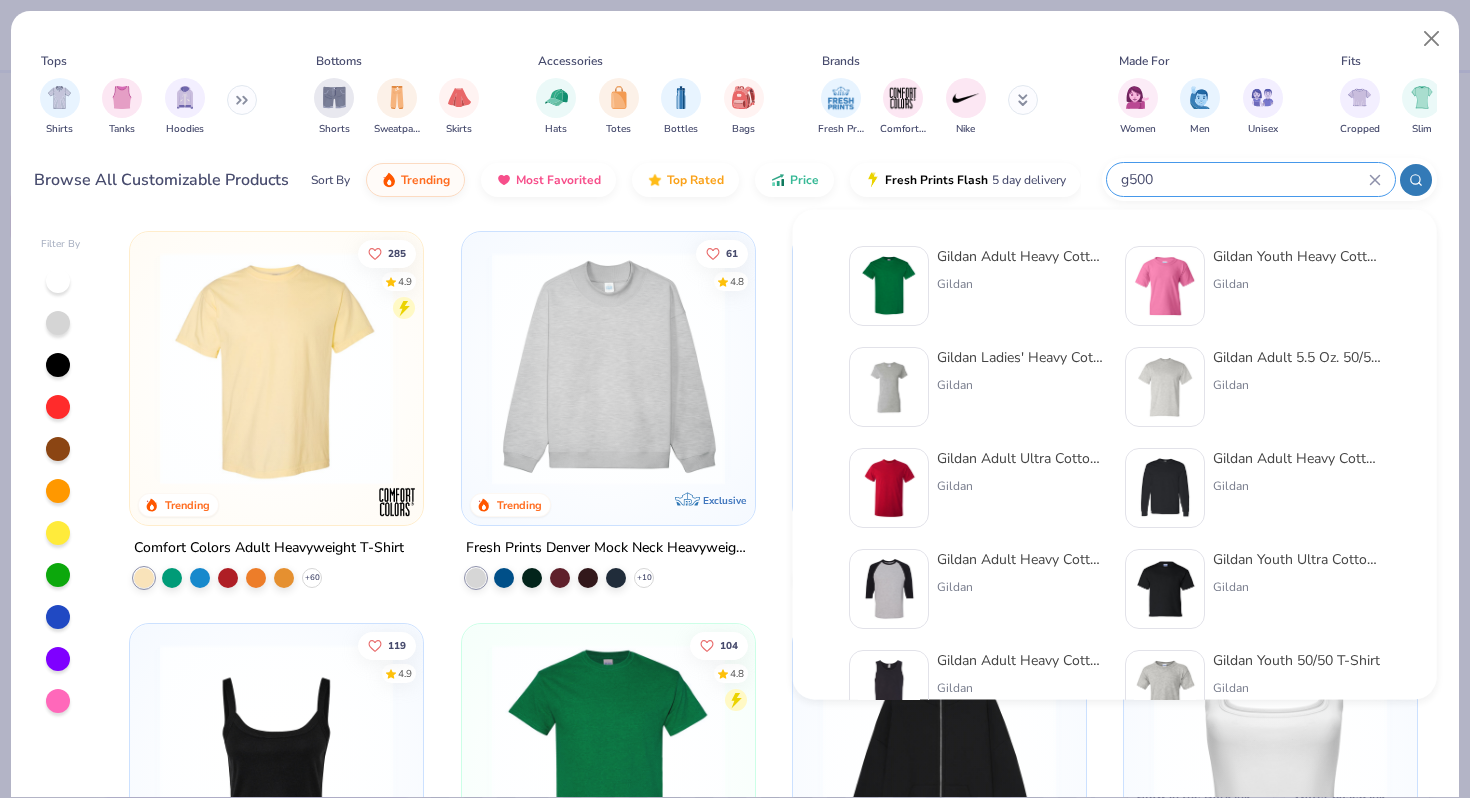 click on "Gildan Adult Heavy Cotton T-Shirt" at bounding box center [1021, 256] 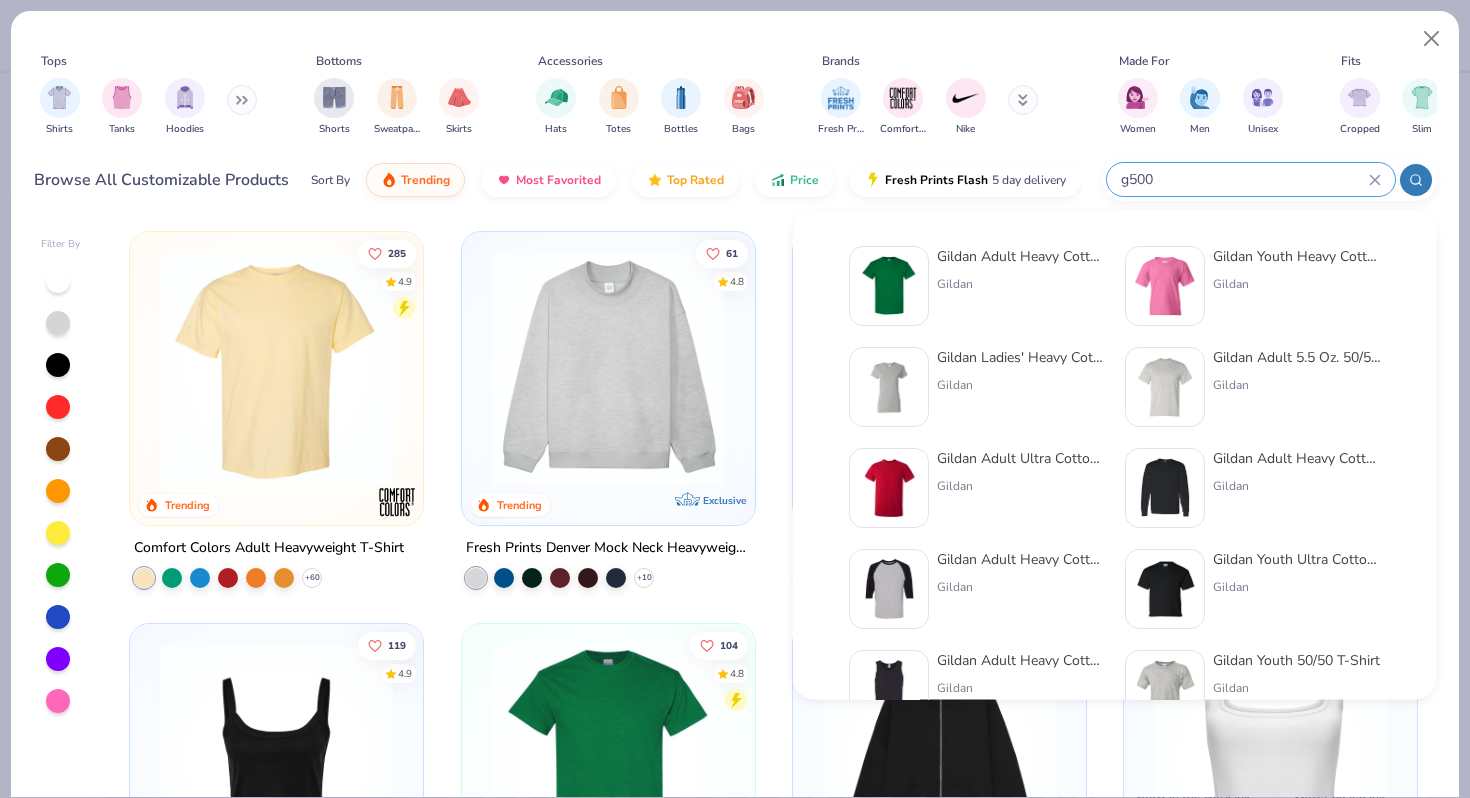 type 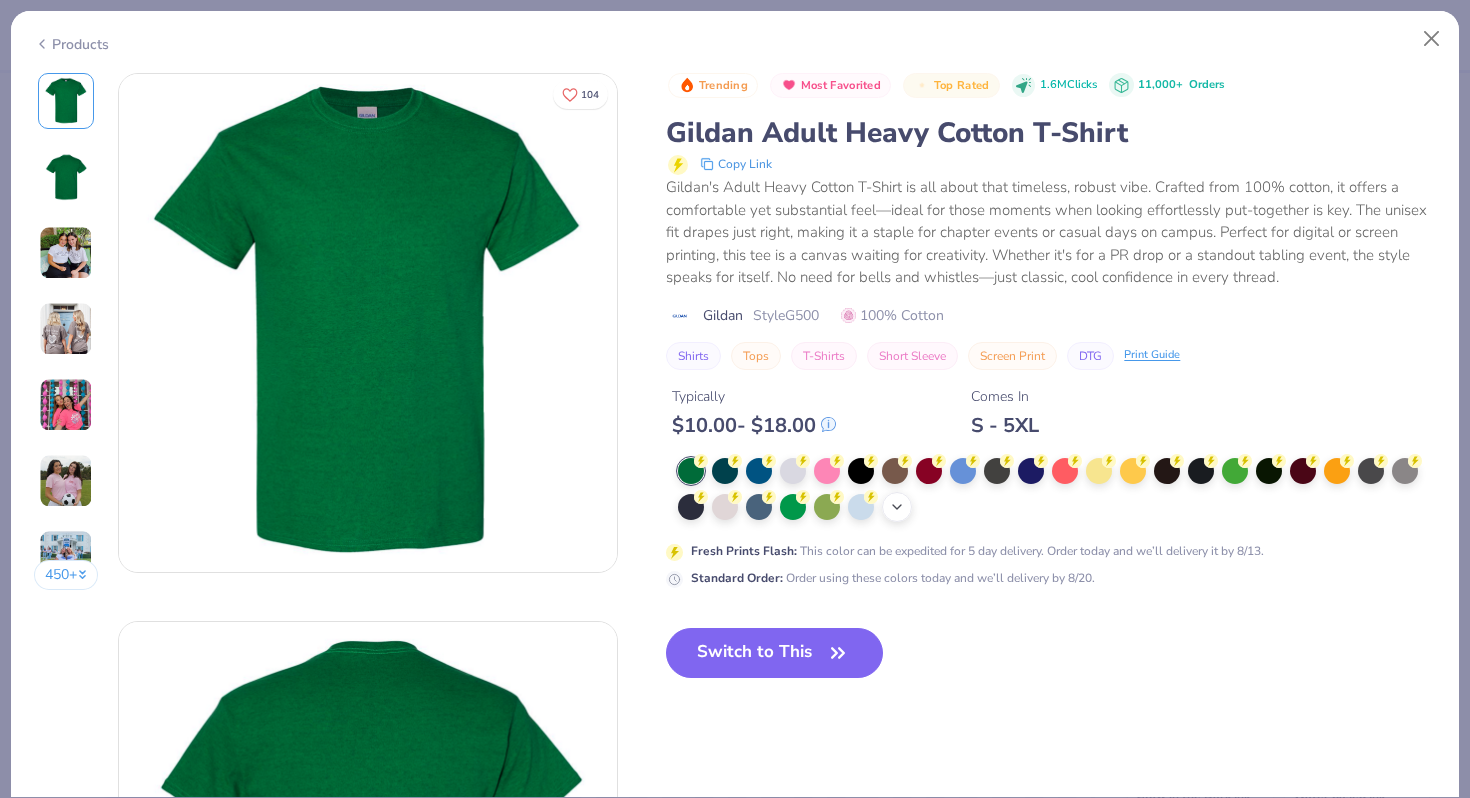 click 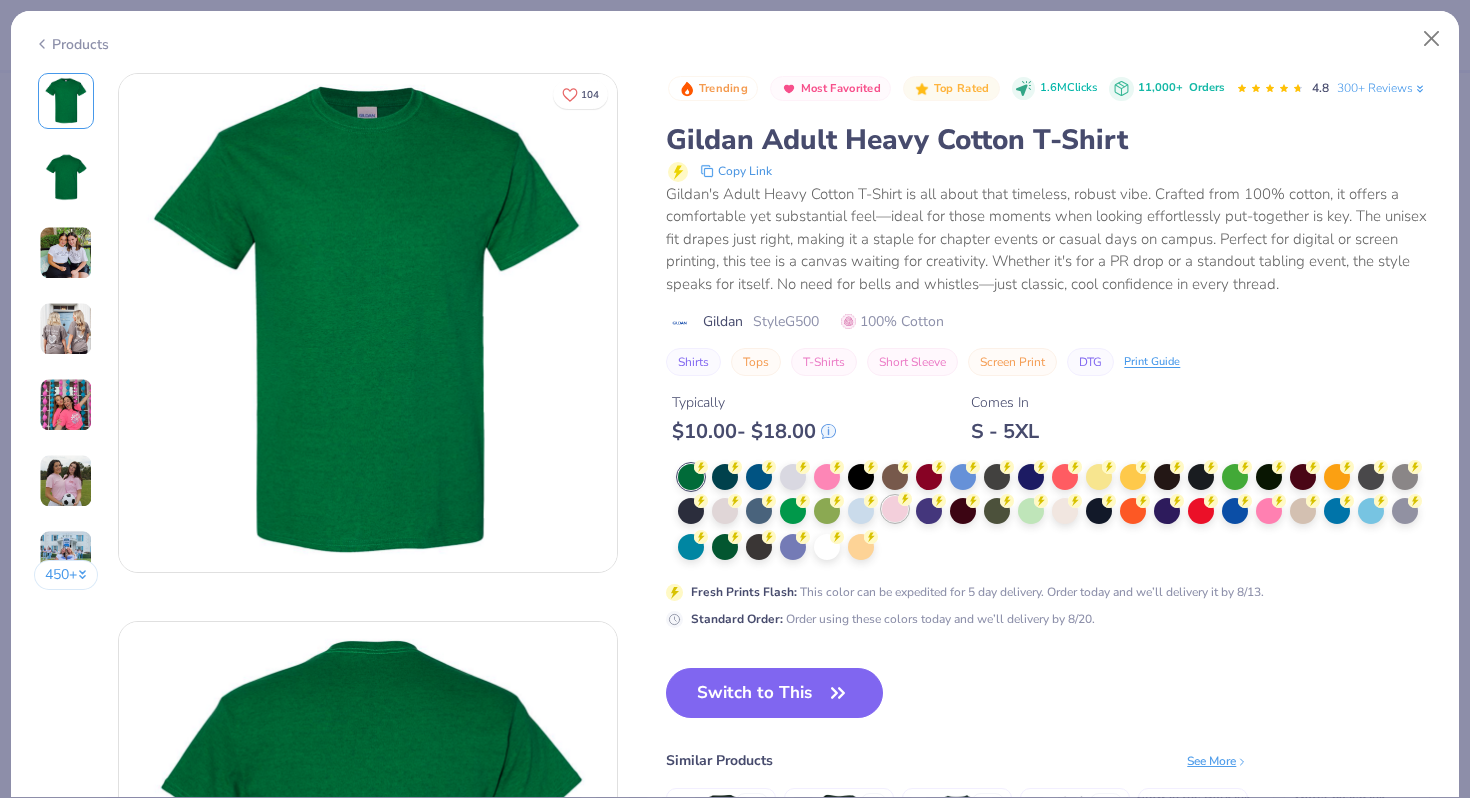 click 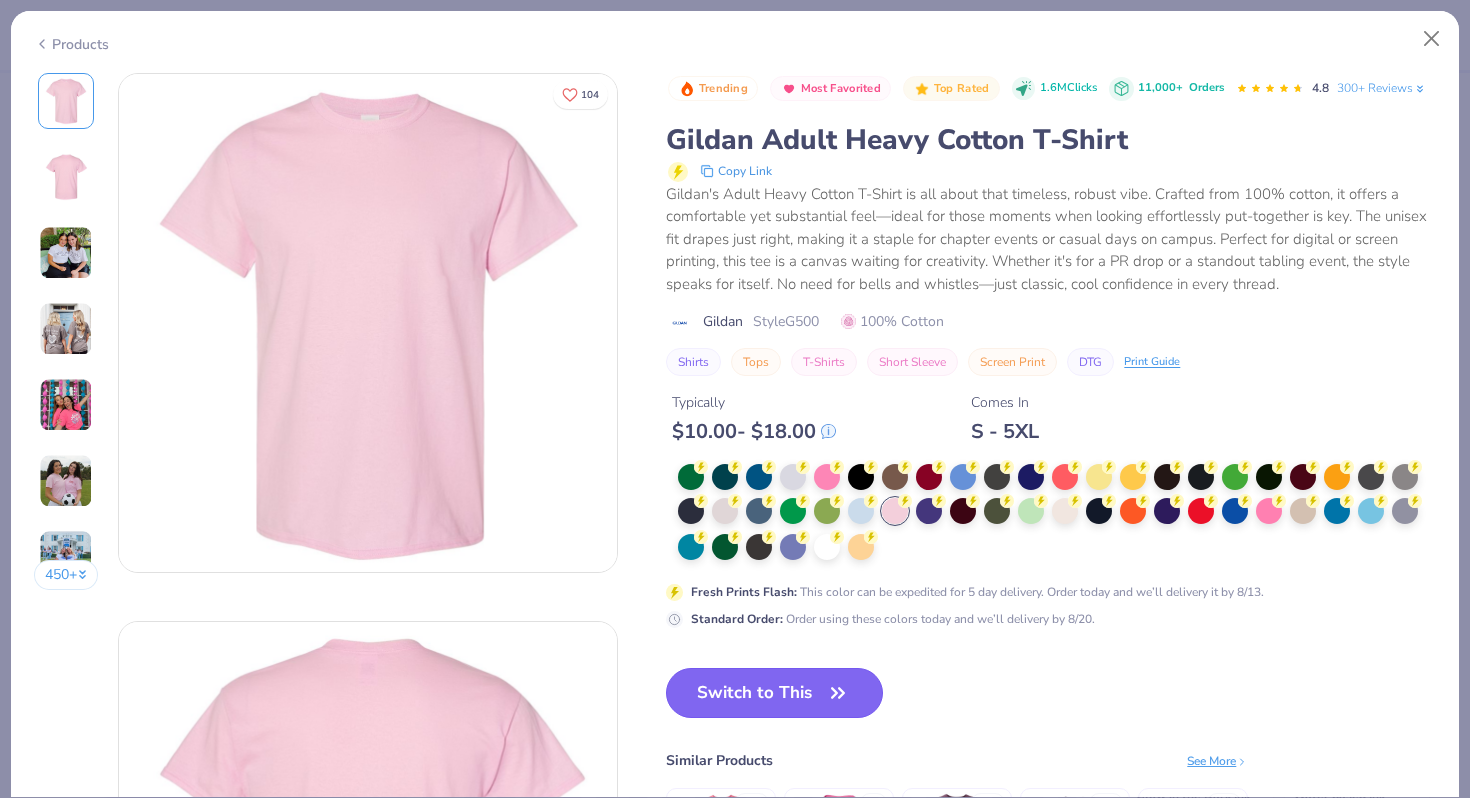 click 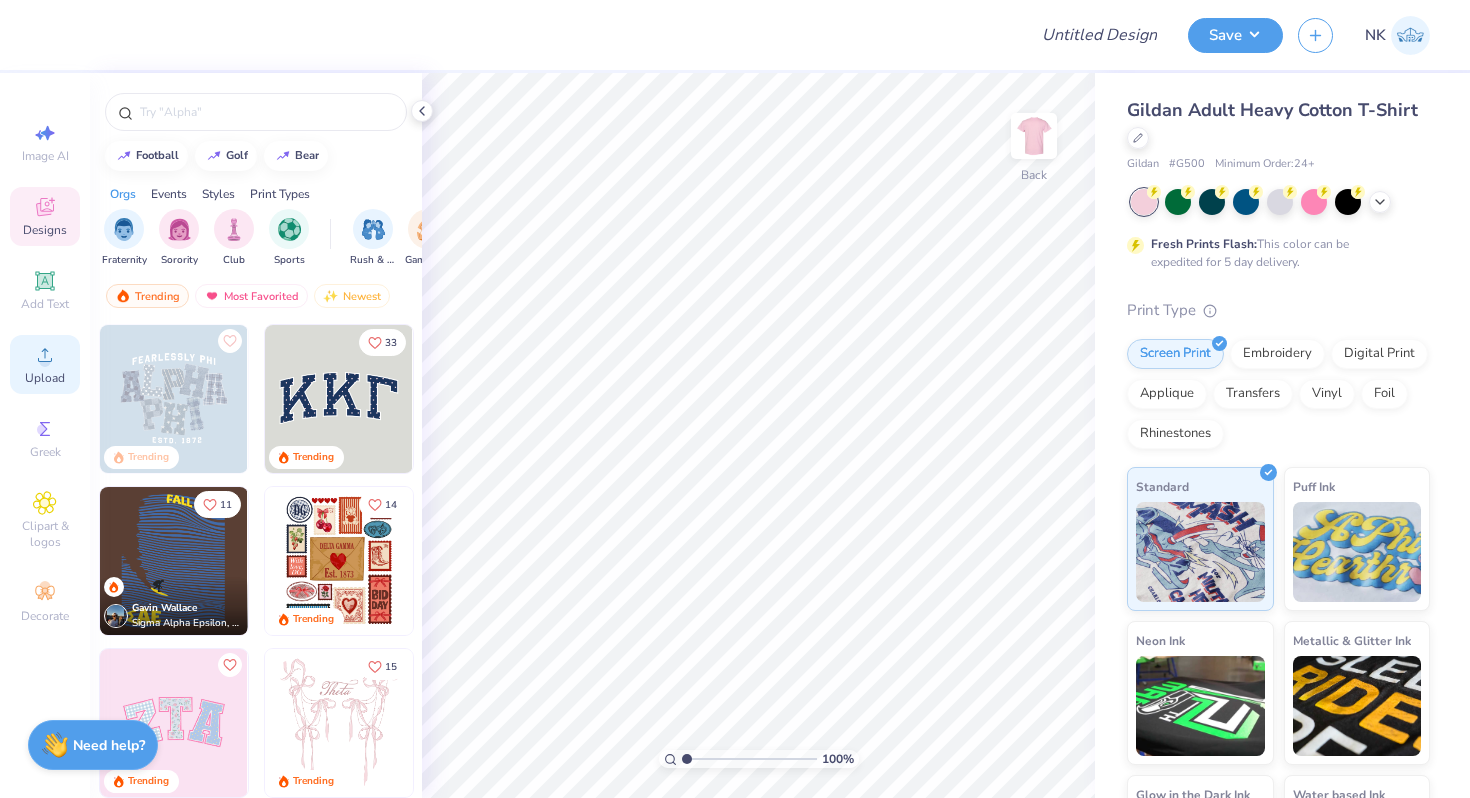click on "Upload" at bounding box center [45, 378] 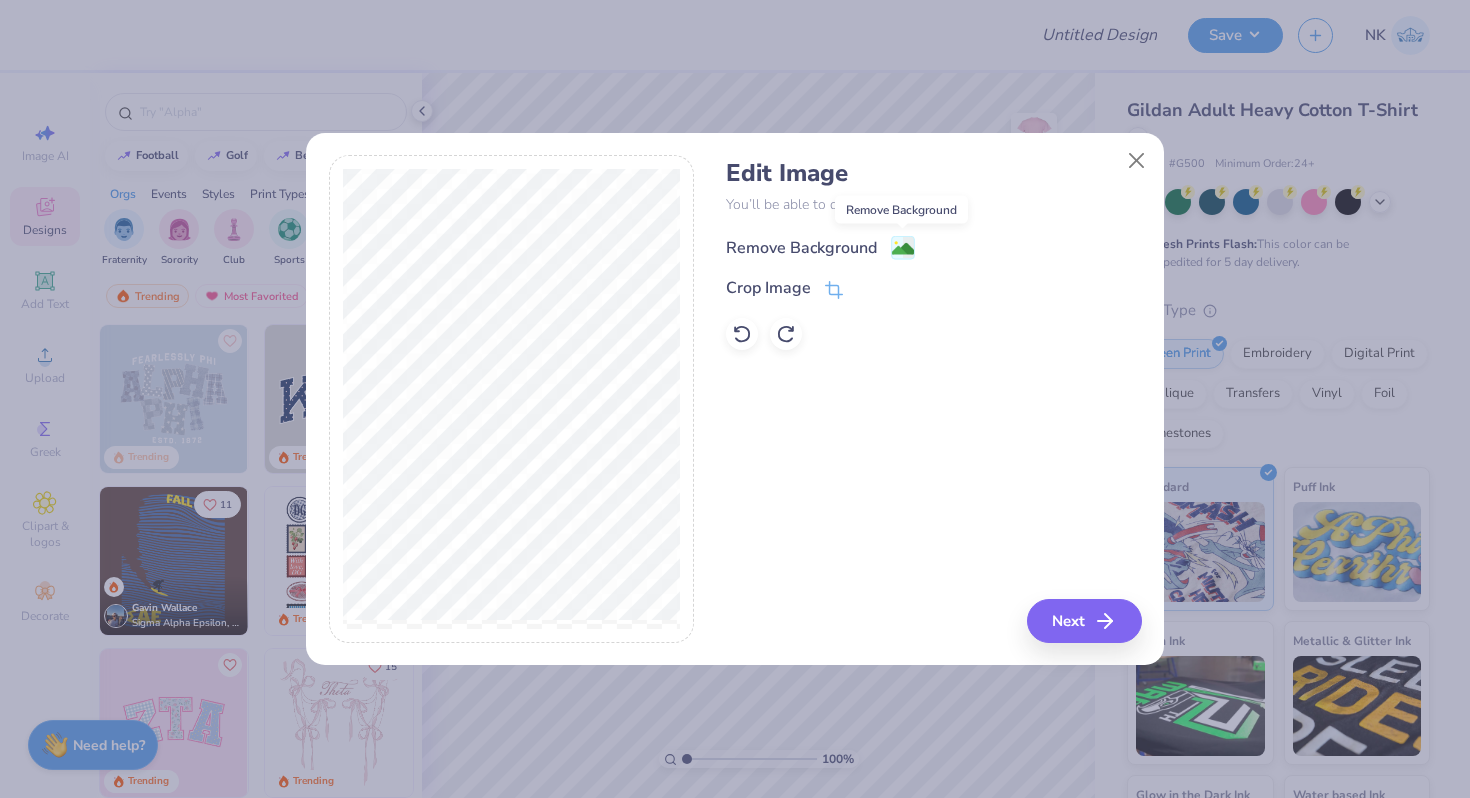 click 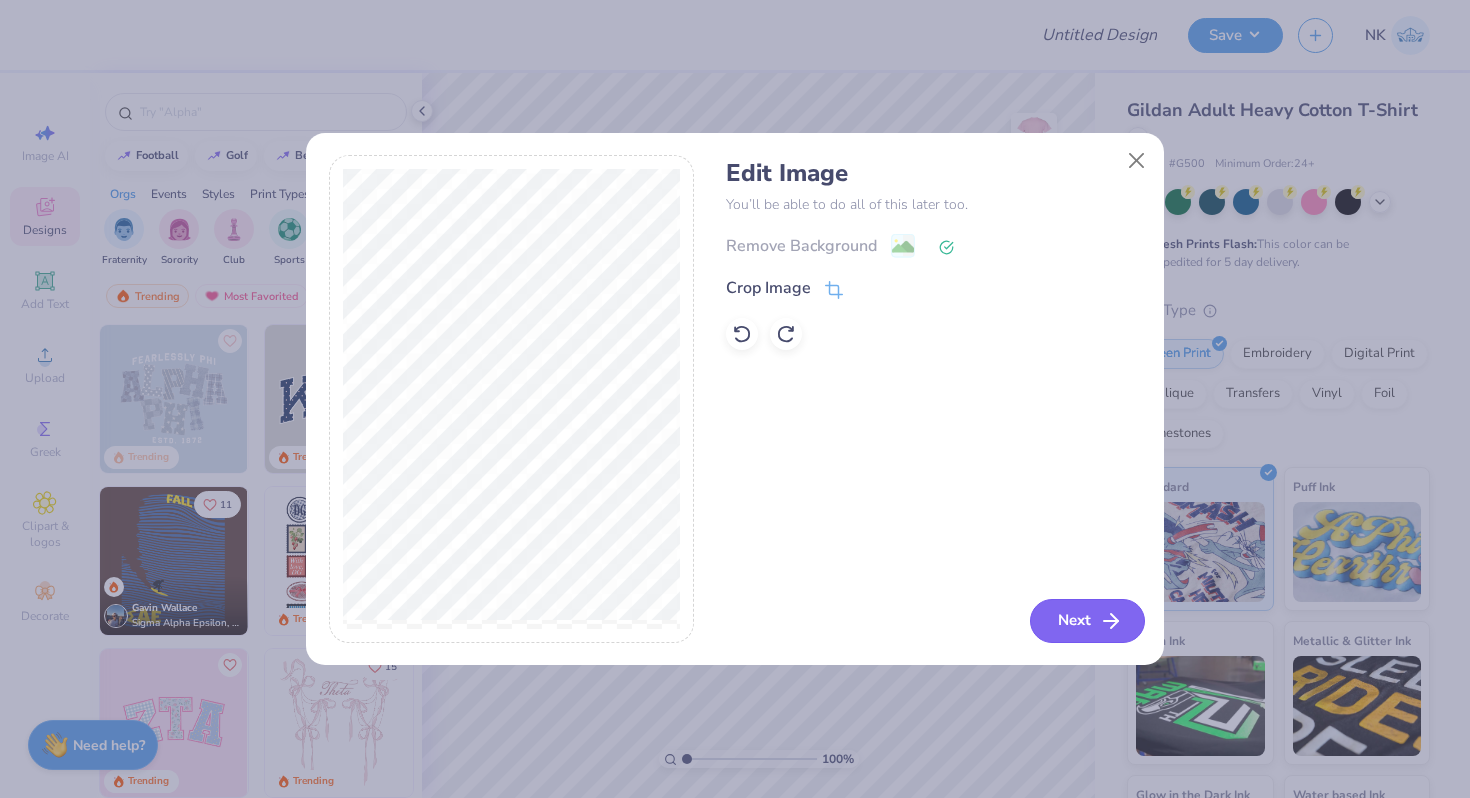 click on "Next" at bounding box center (1087, 621) 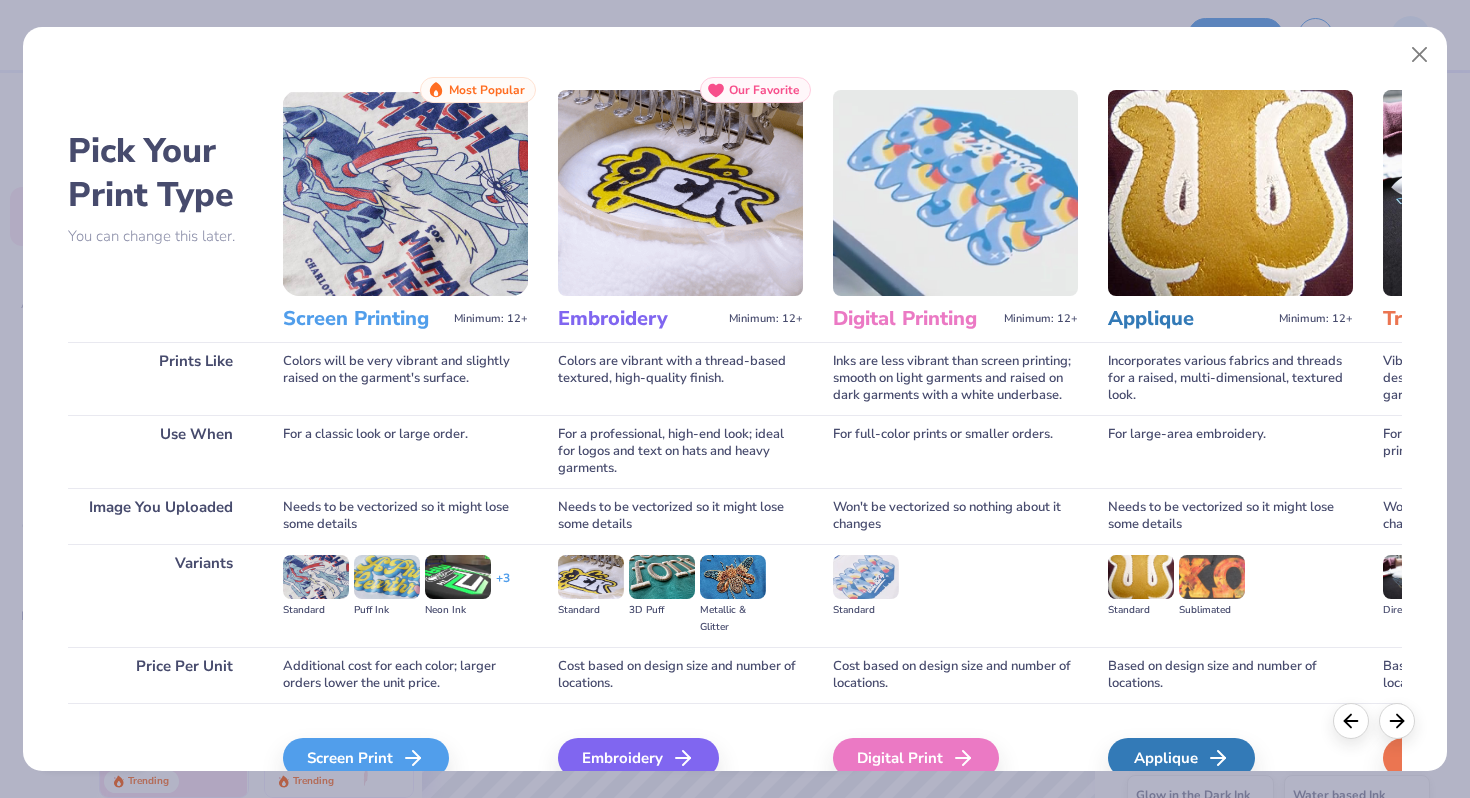 scroll, scrollTop: 99, scrollLeft: 0, axis: vertical 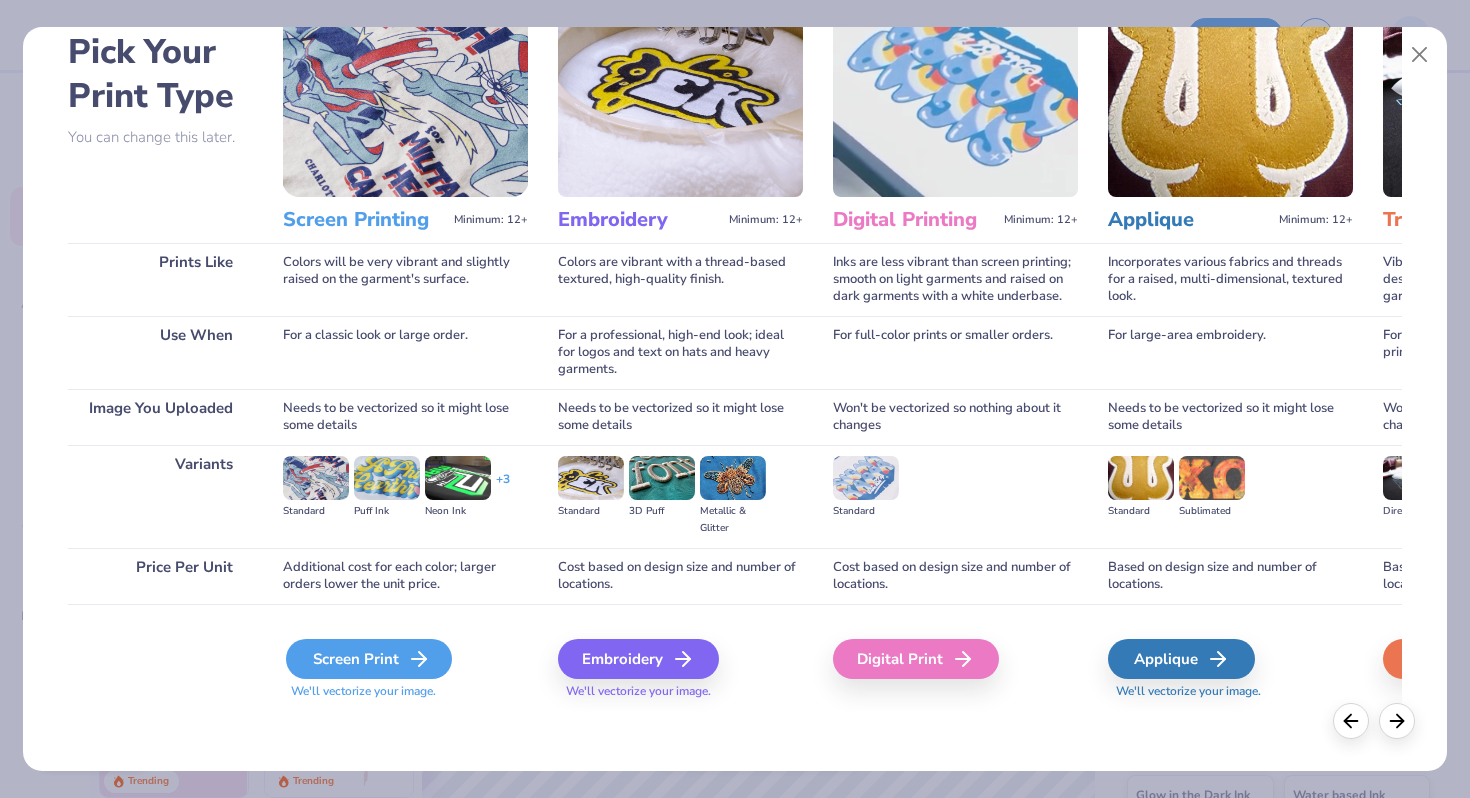 click on "Screen Print" at bounding box center [369, 659] 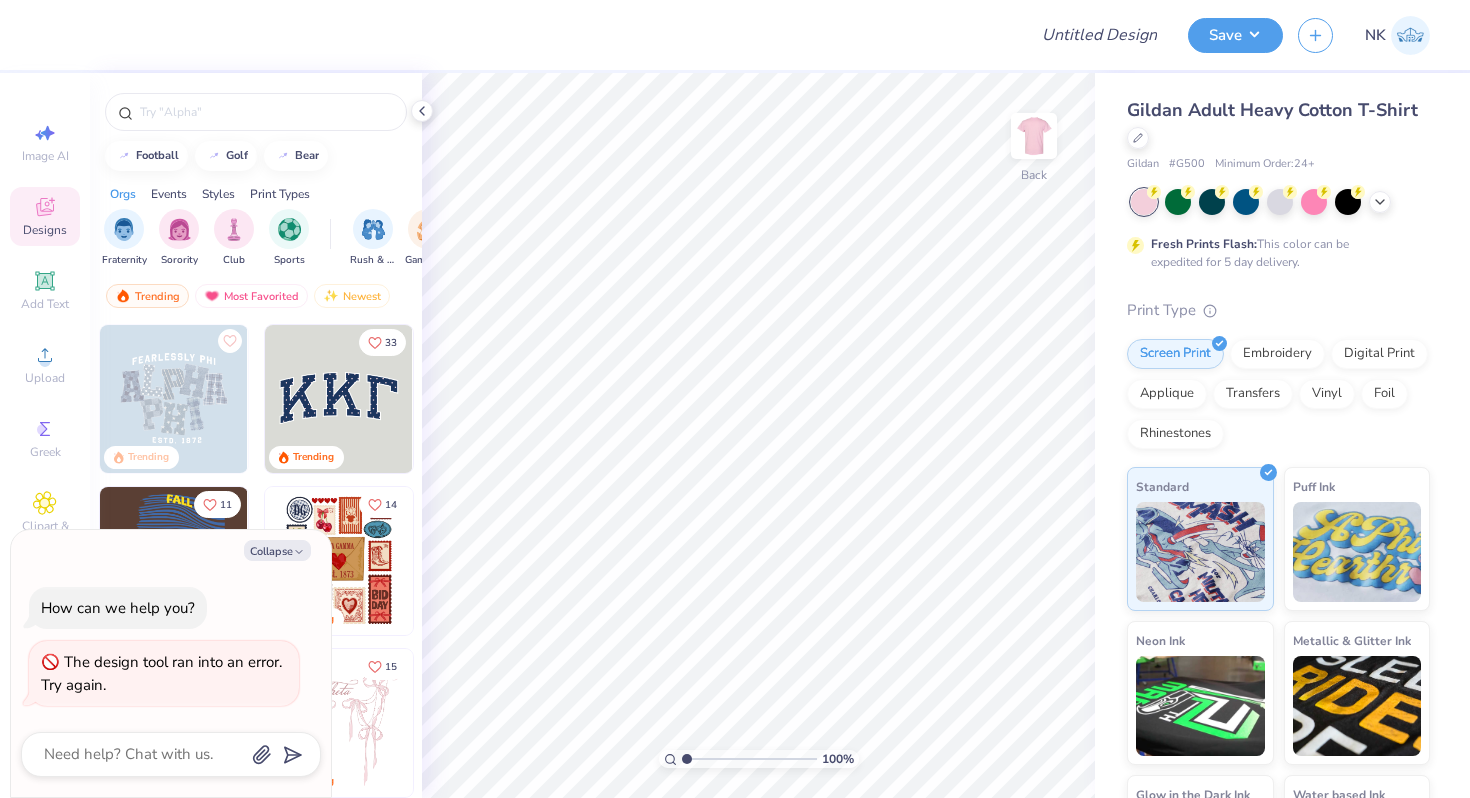 type on "1.4" 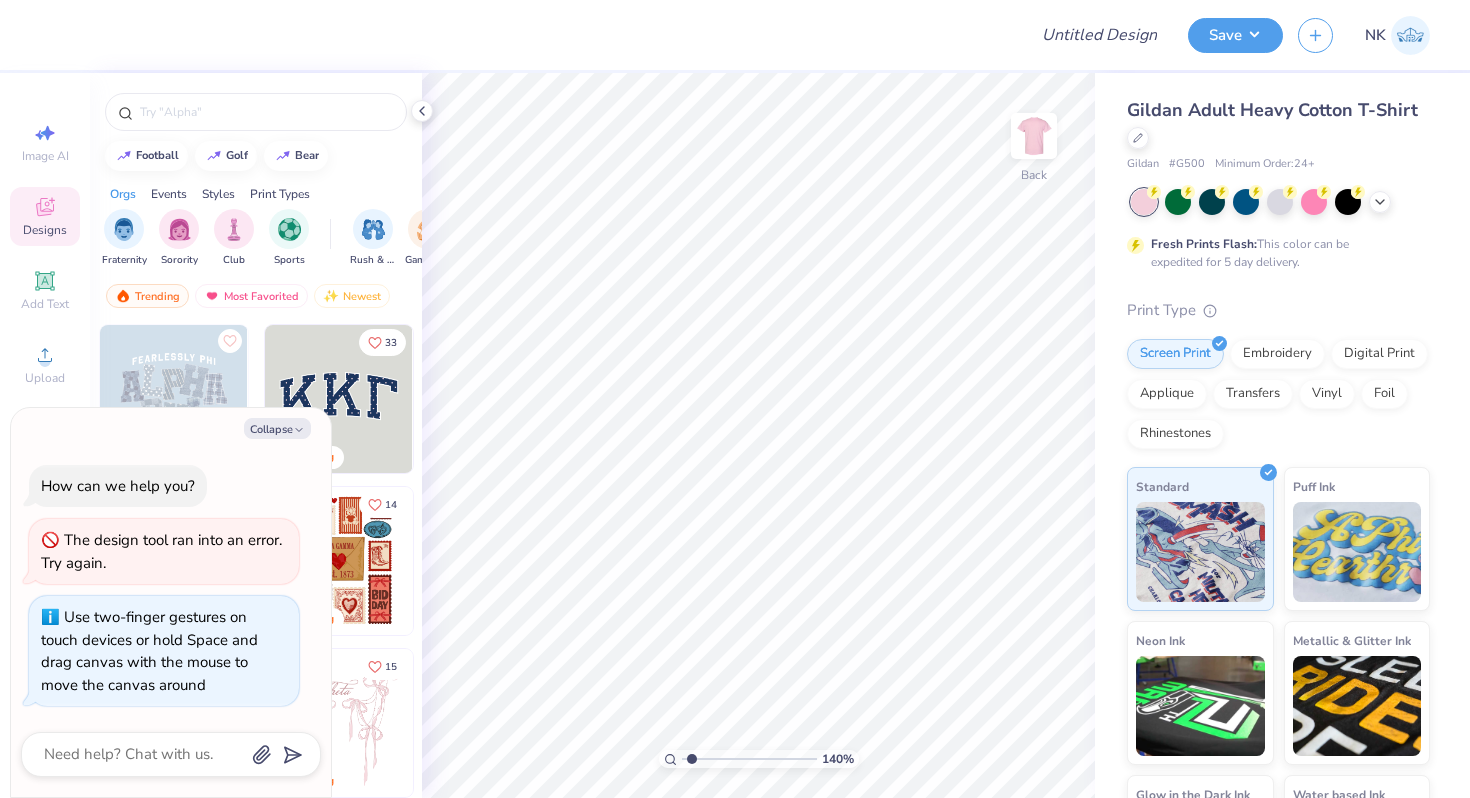 type on "x" 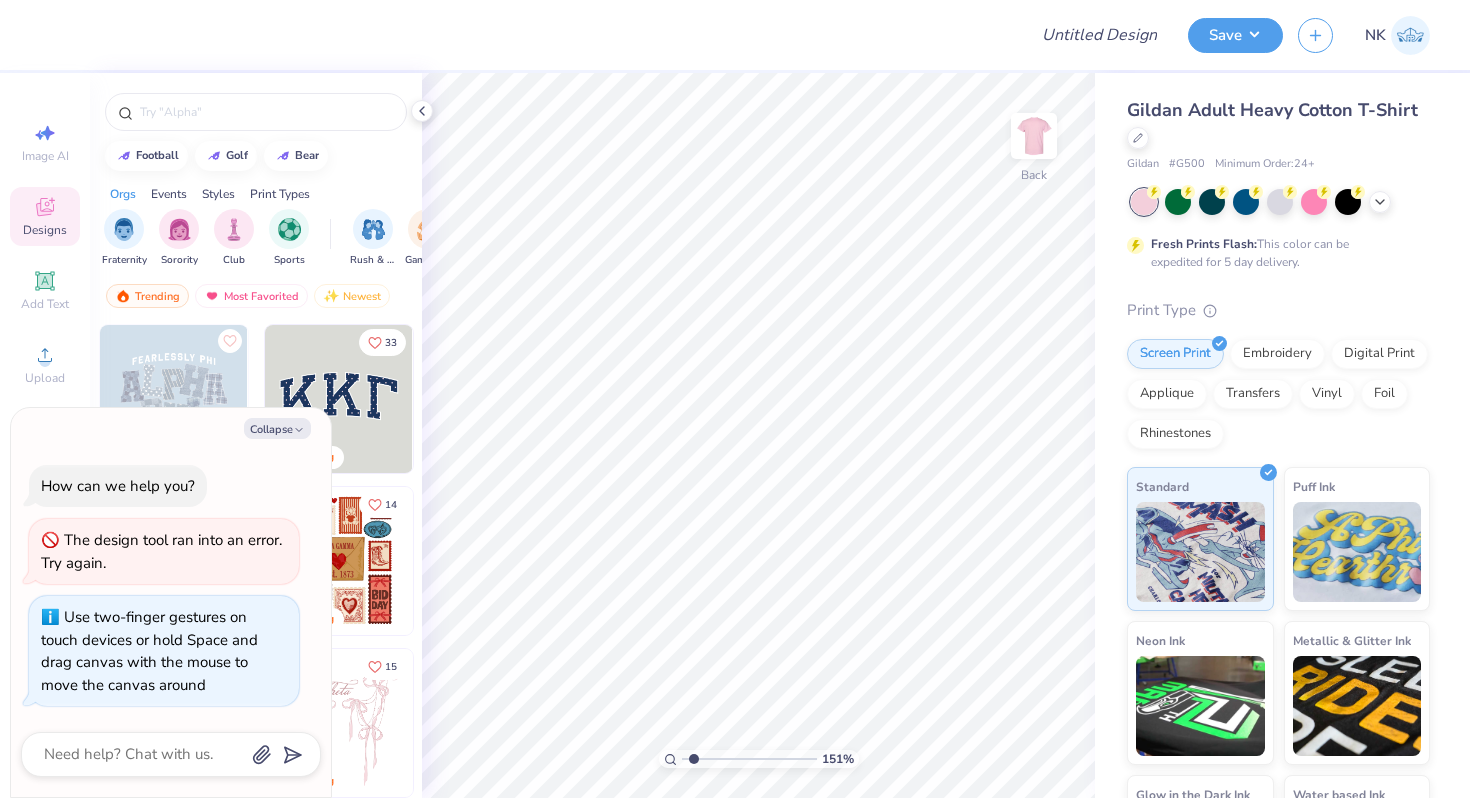 type on "1" 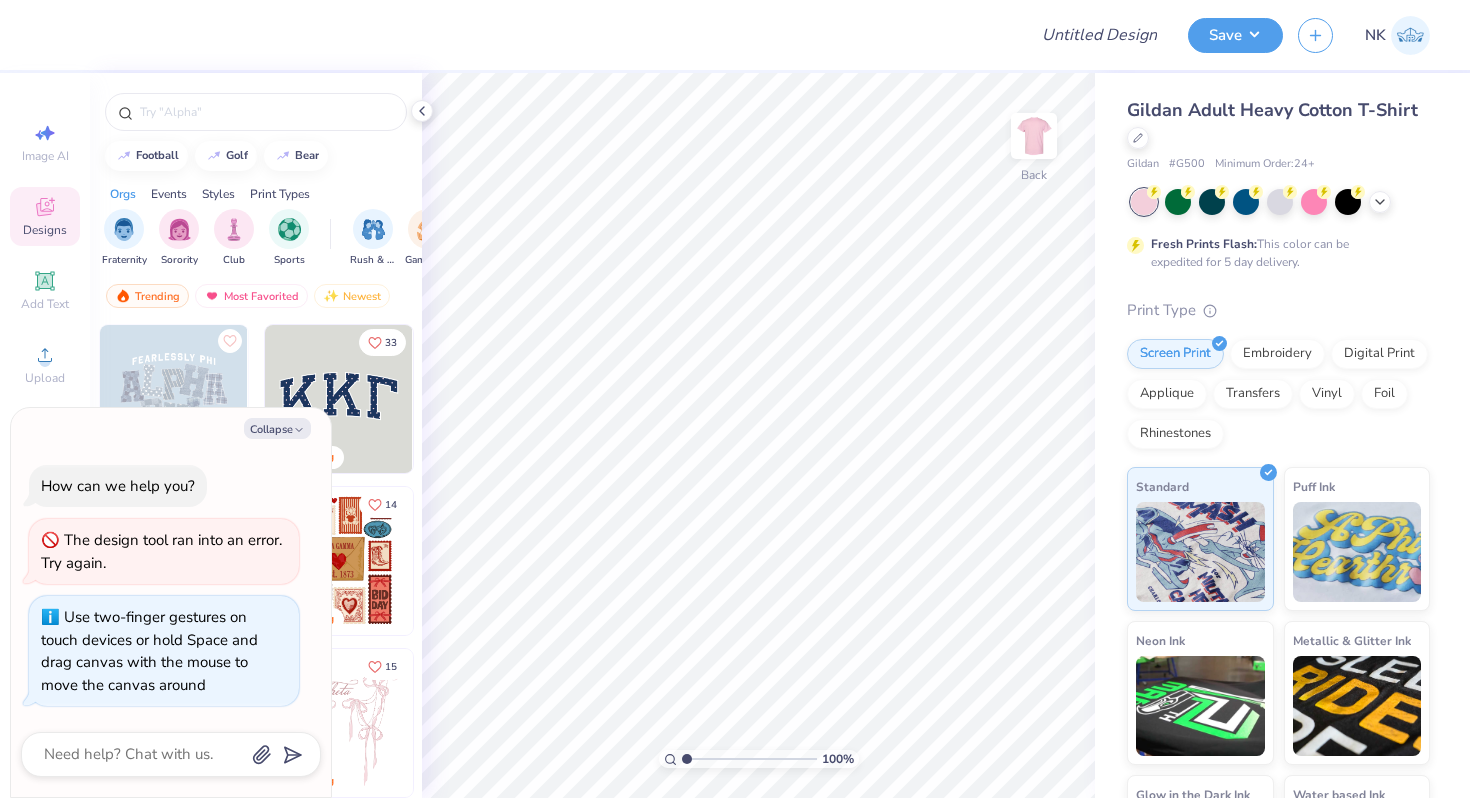 drag, startPoint x: 691, startPoint y: 760, endPoint x: 542, endPoint y: 773, distance: 149.56604 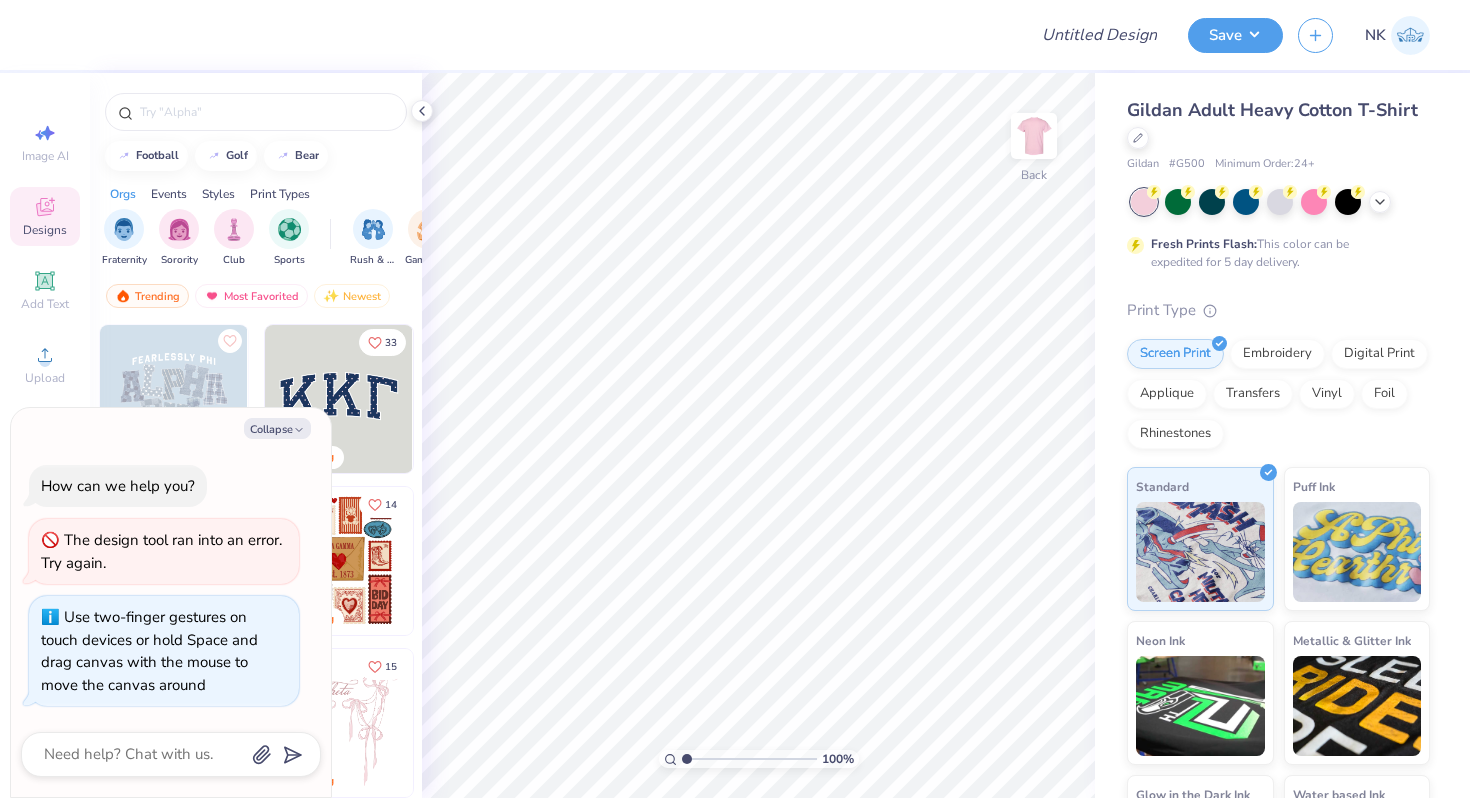 click at bounding box center (749, 759) 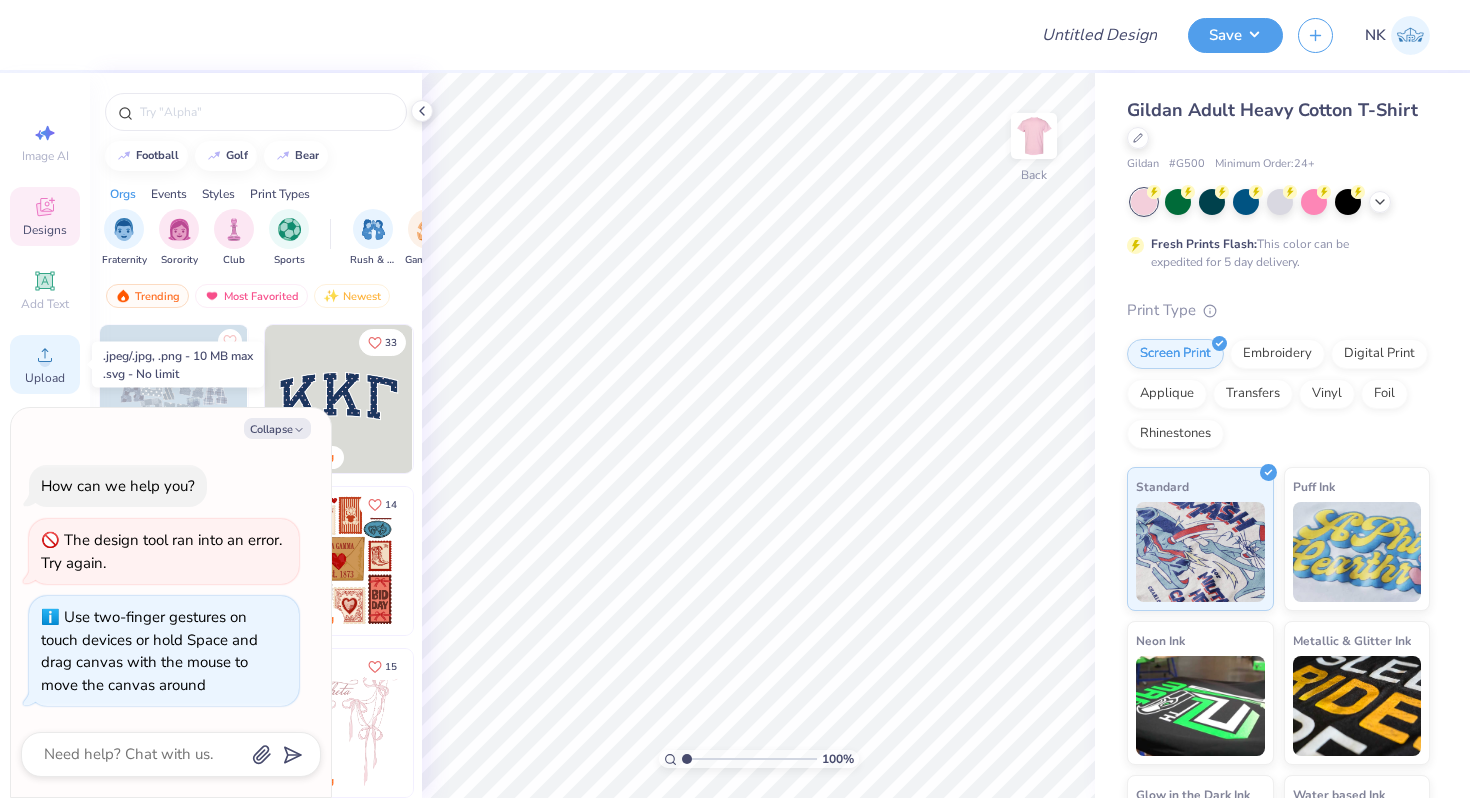 click 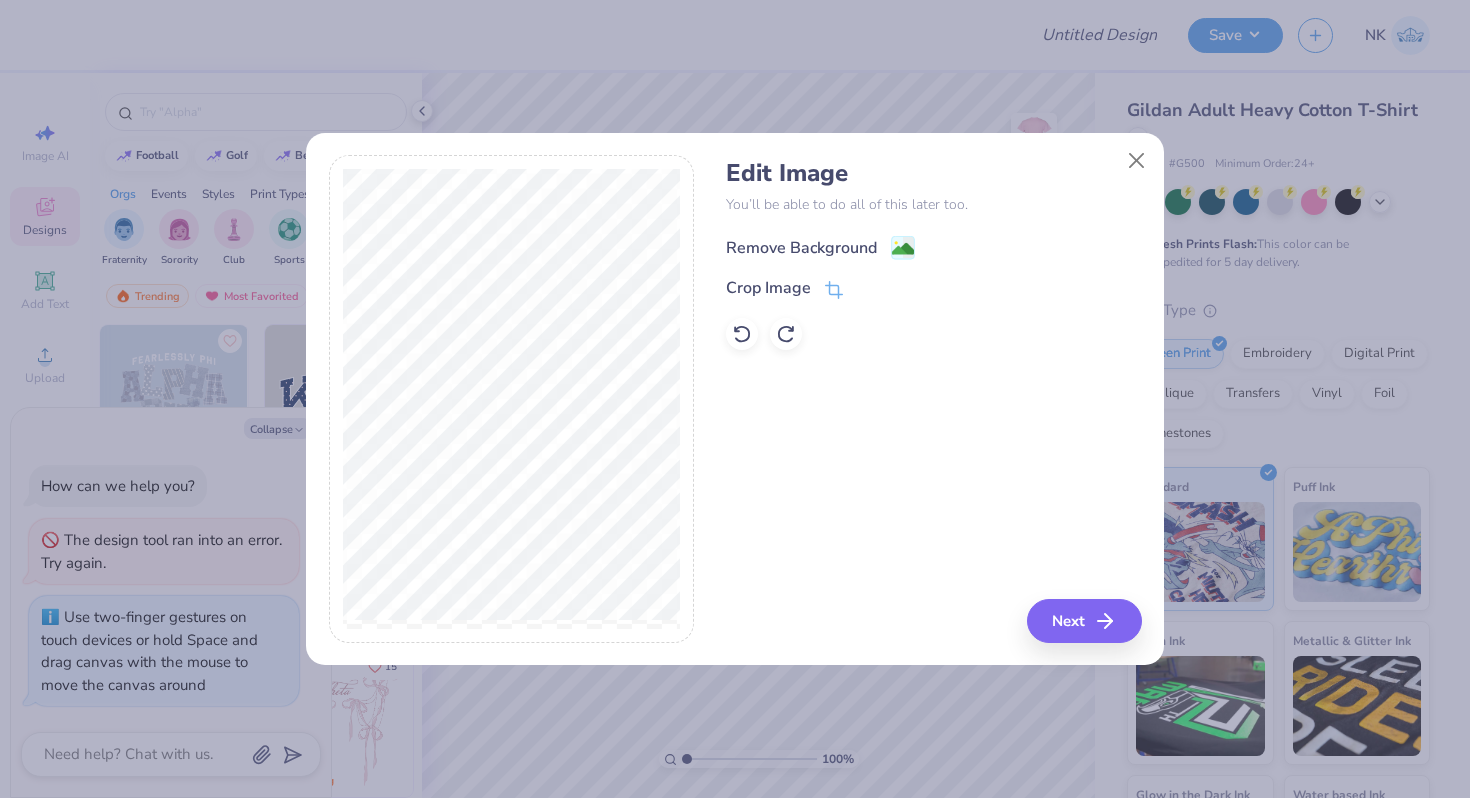click 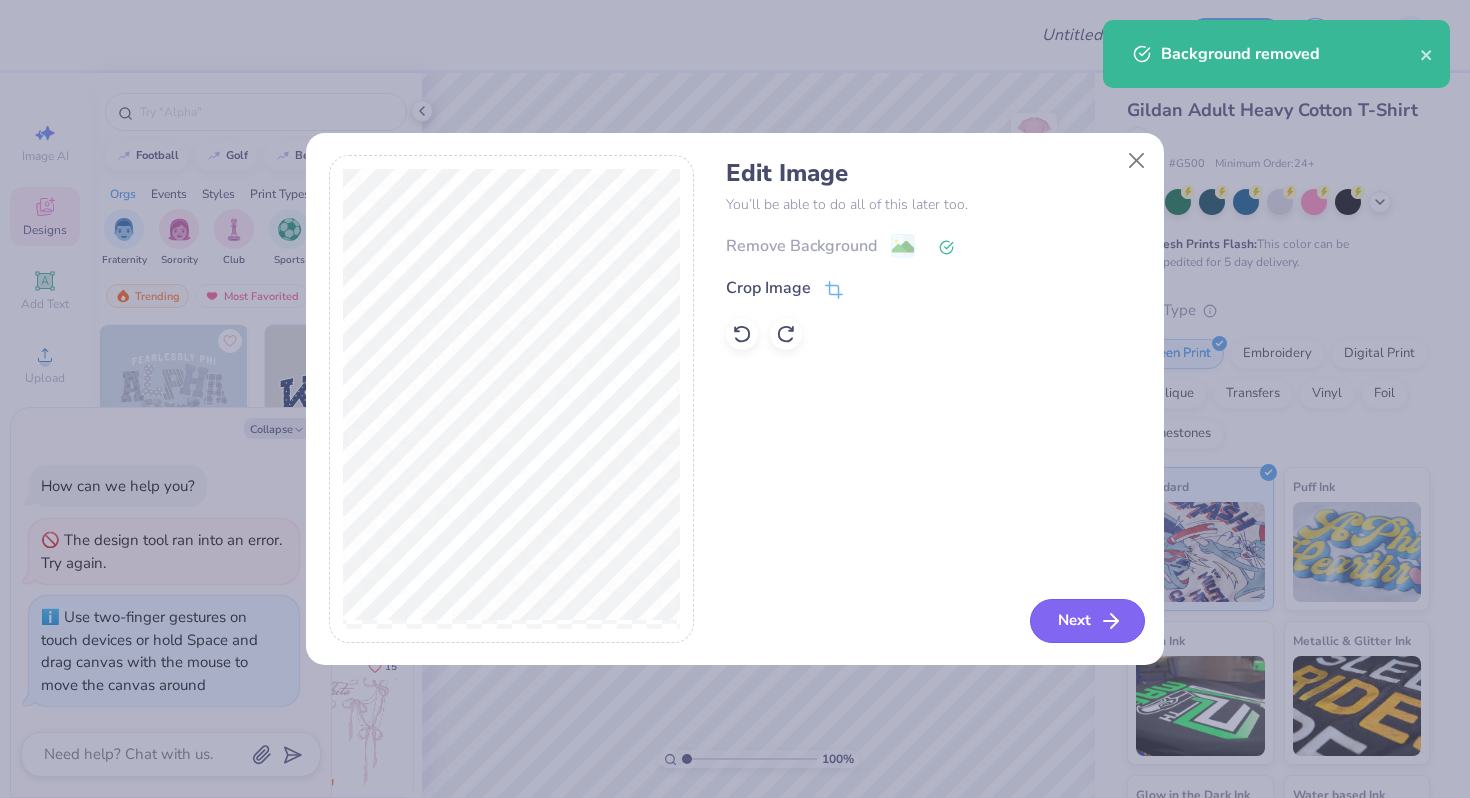 click on "Next" at bounding box center (1087, 621) 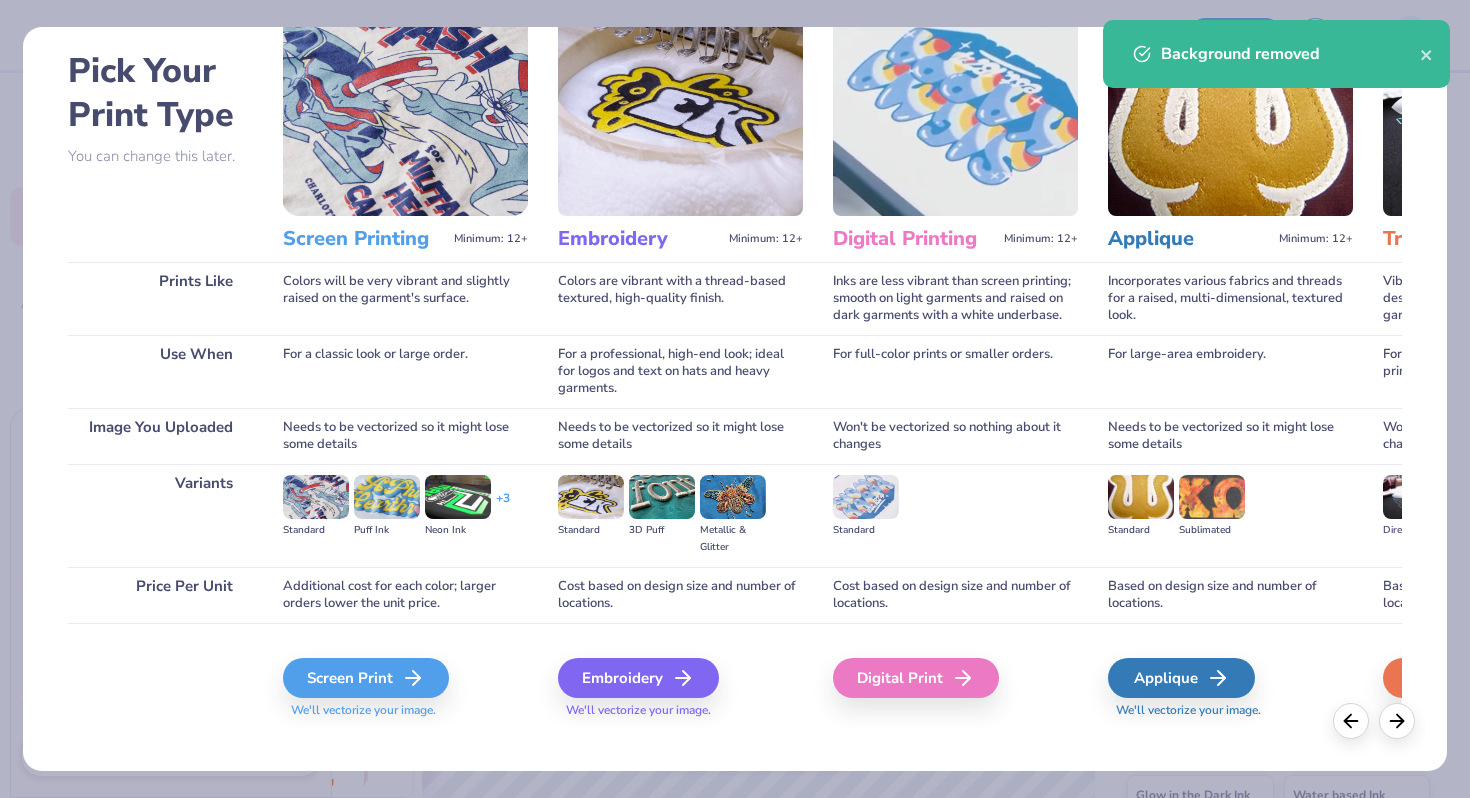 scroll, scrollTop: 99, scrollLeft: 0, axis: vertical 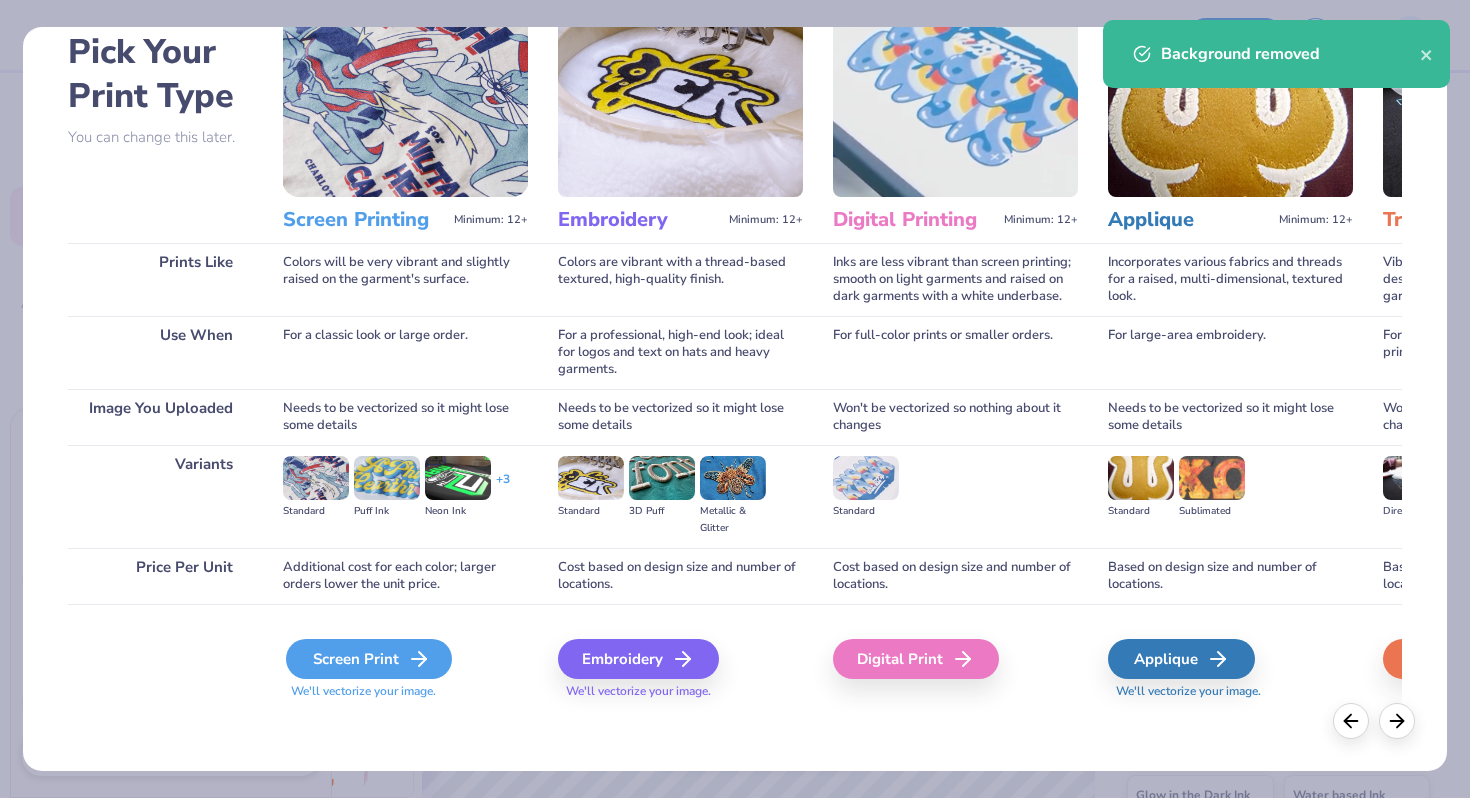 click on "Screen Print" at bounding box center [369, 659] 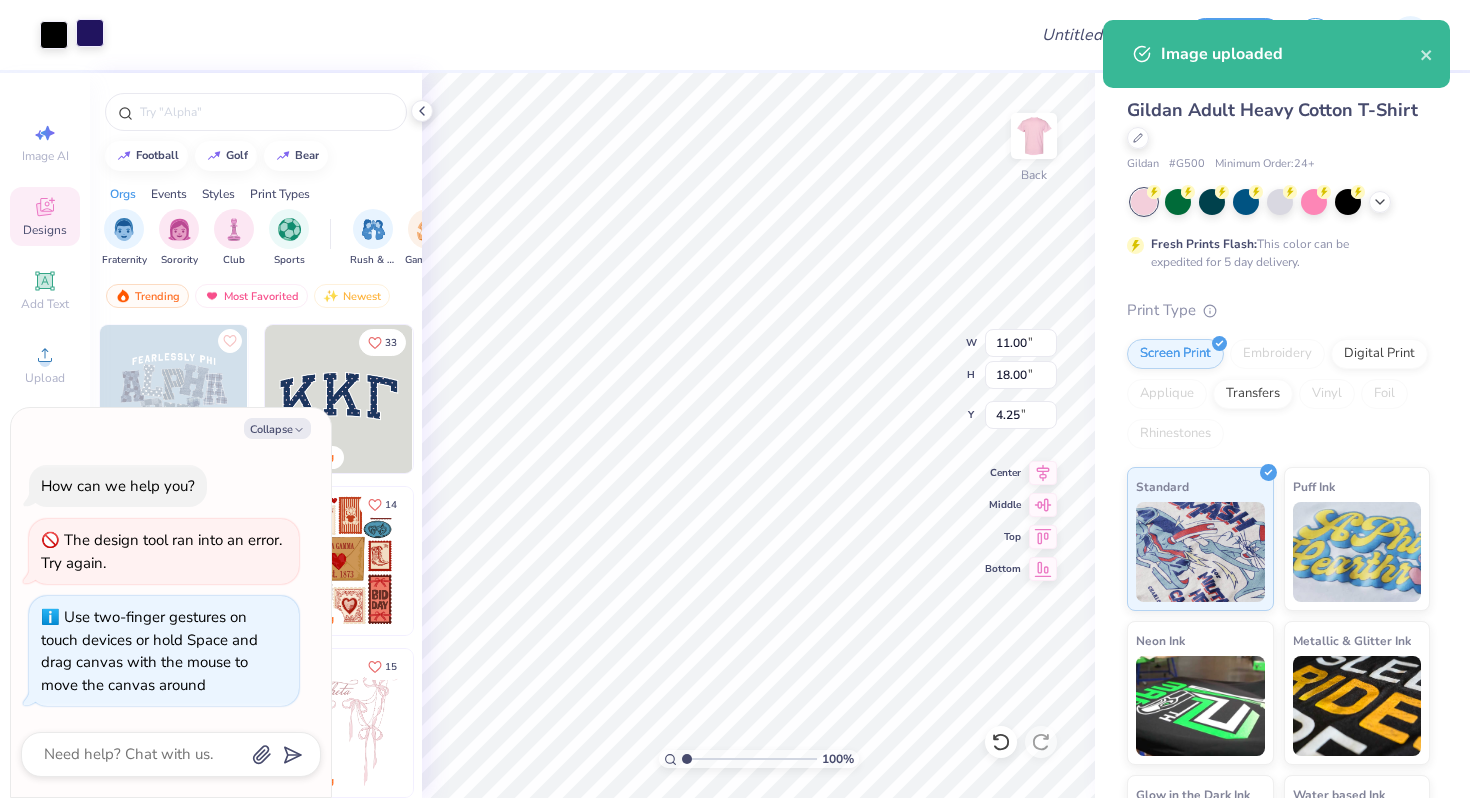 click at bounding box center (90, 33) 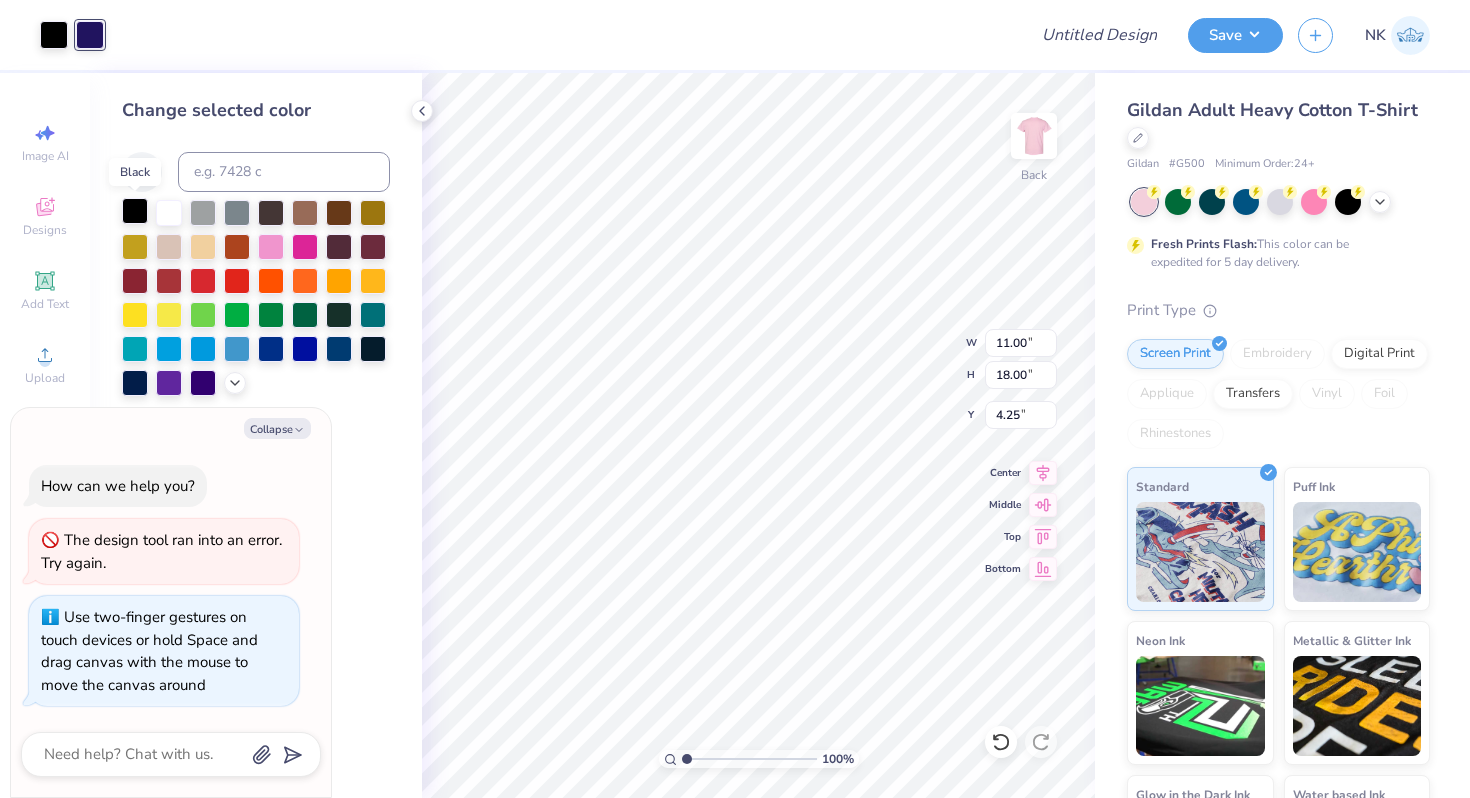 click at bounding box center (135, 211) 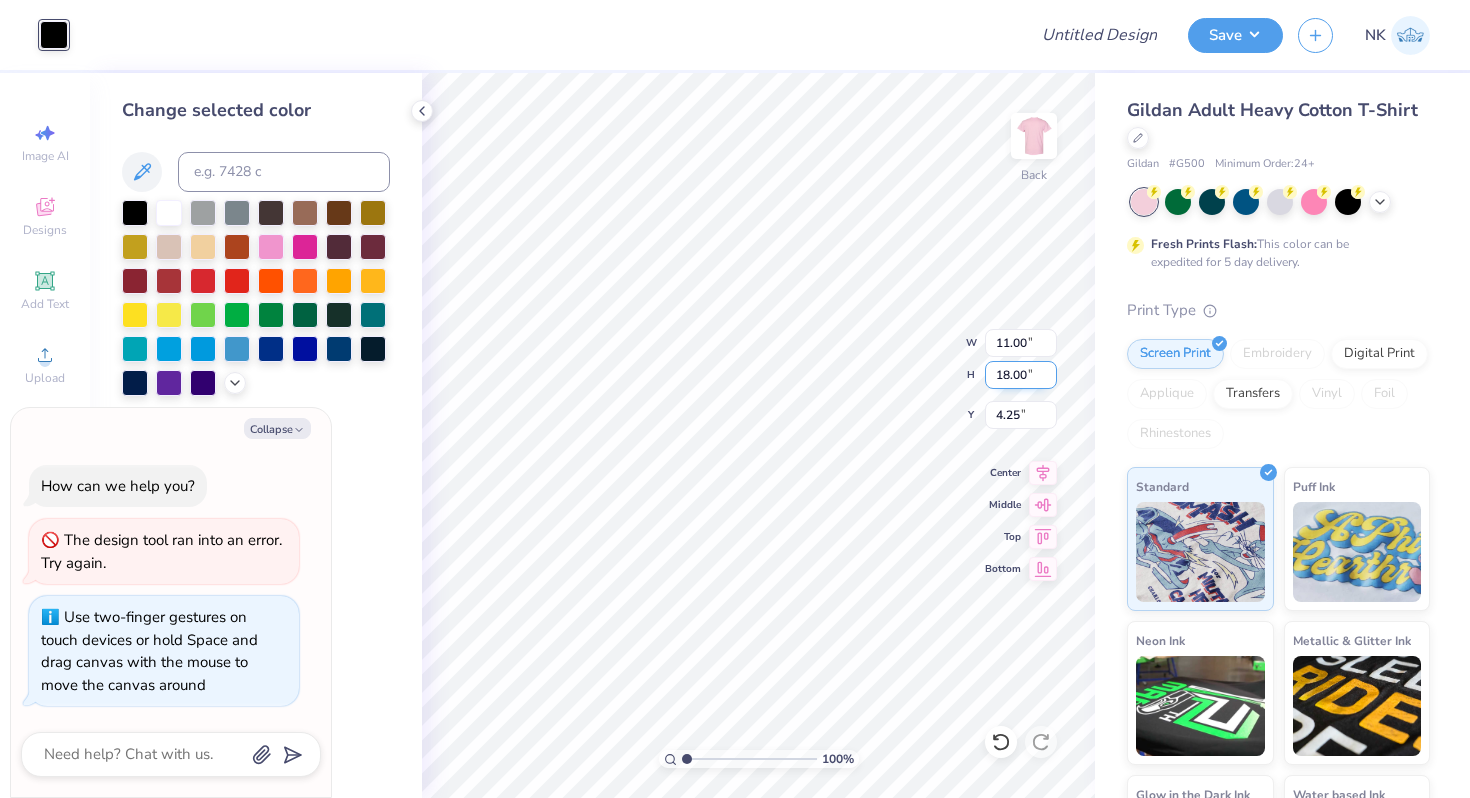 click on "18.00" at bounding box center (1021, 375) 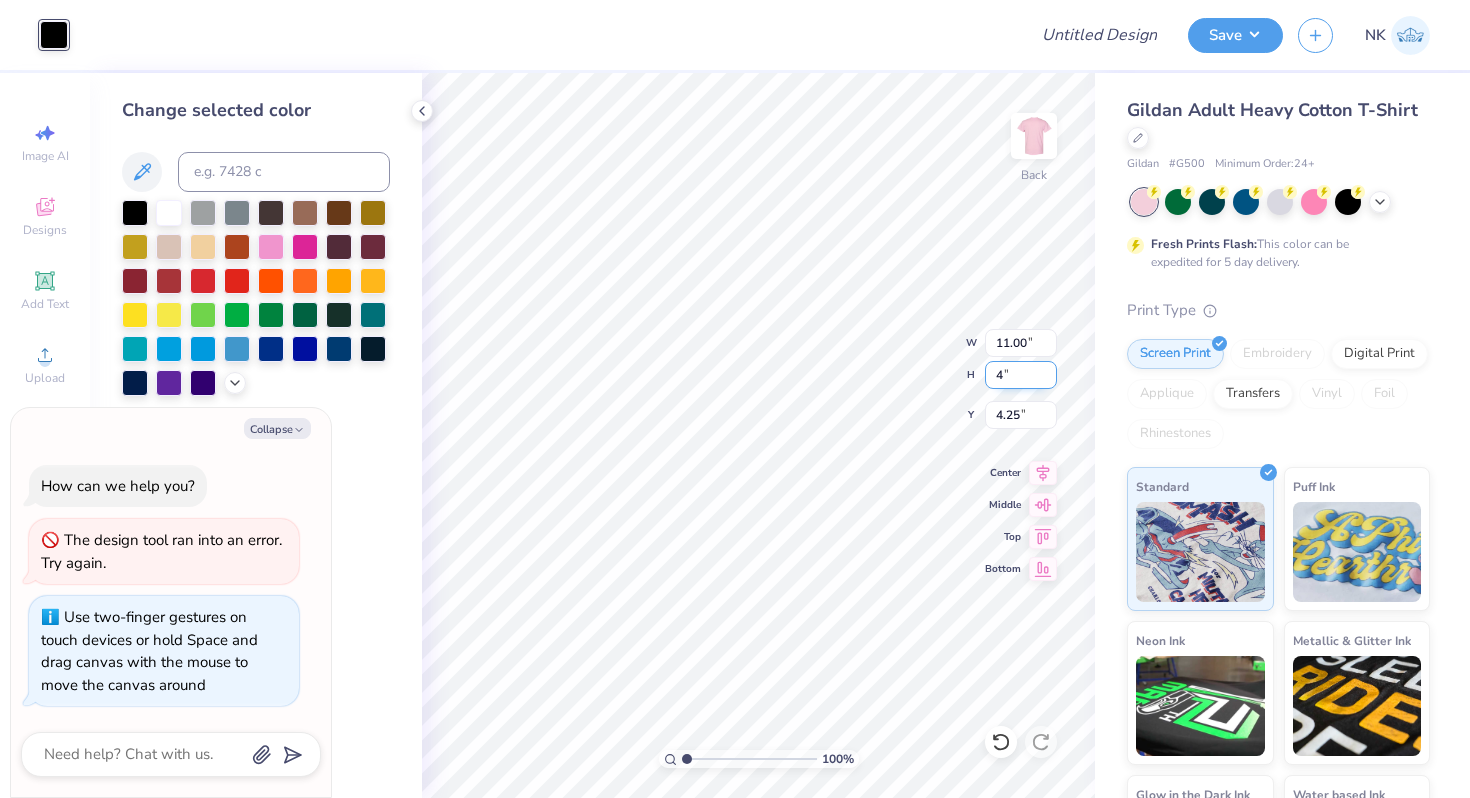 type on "4" 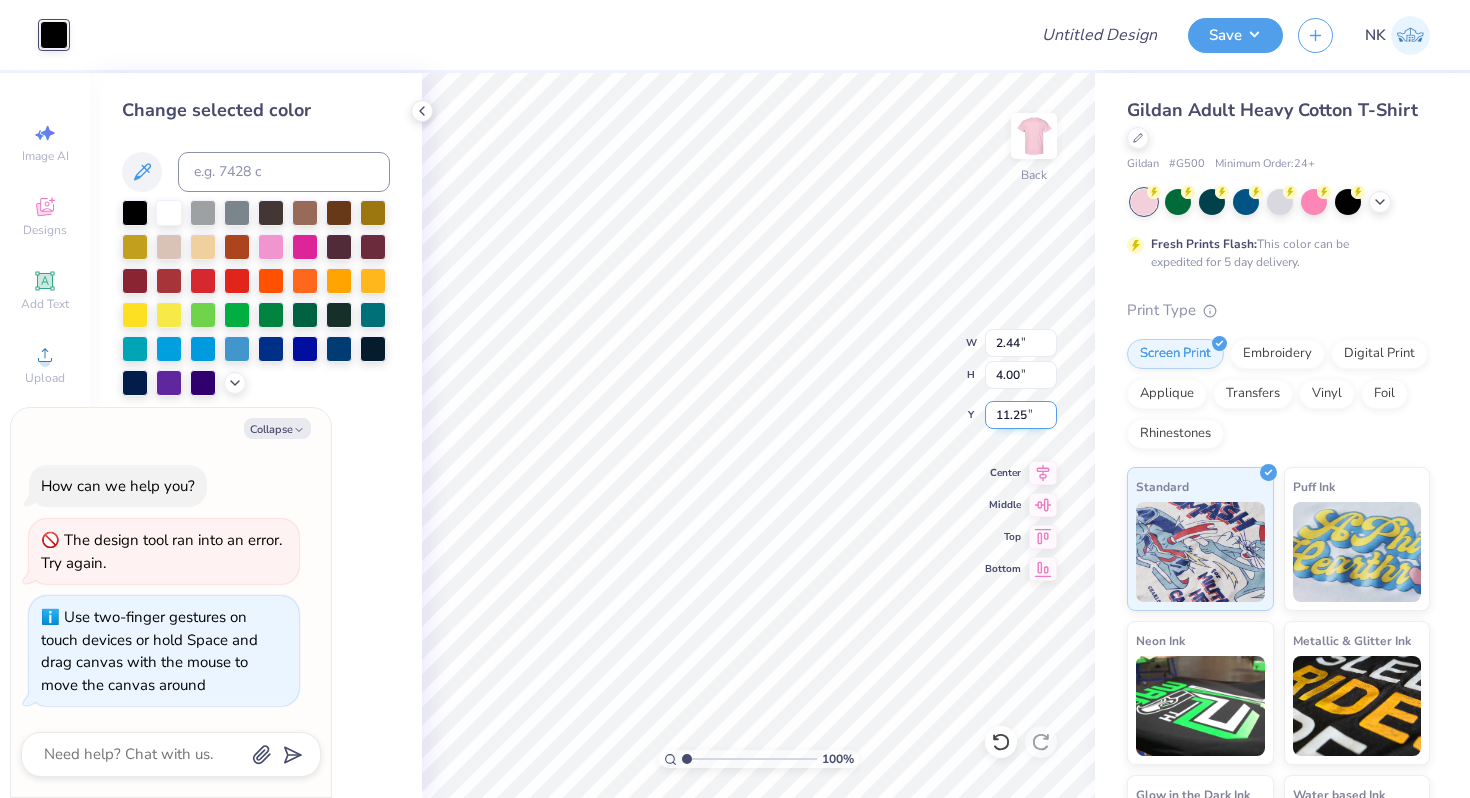 click on "11.25" at bounding box center [1021, 415] 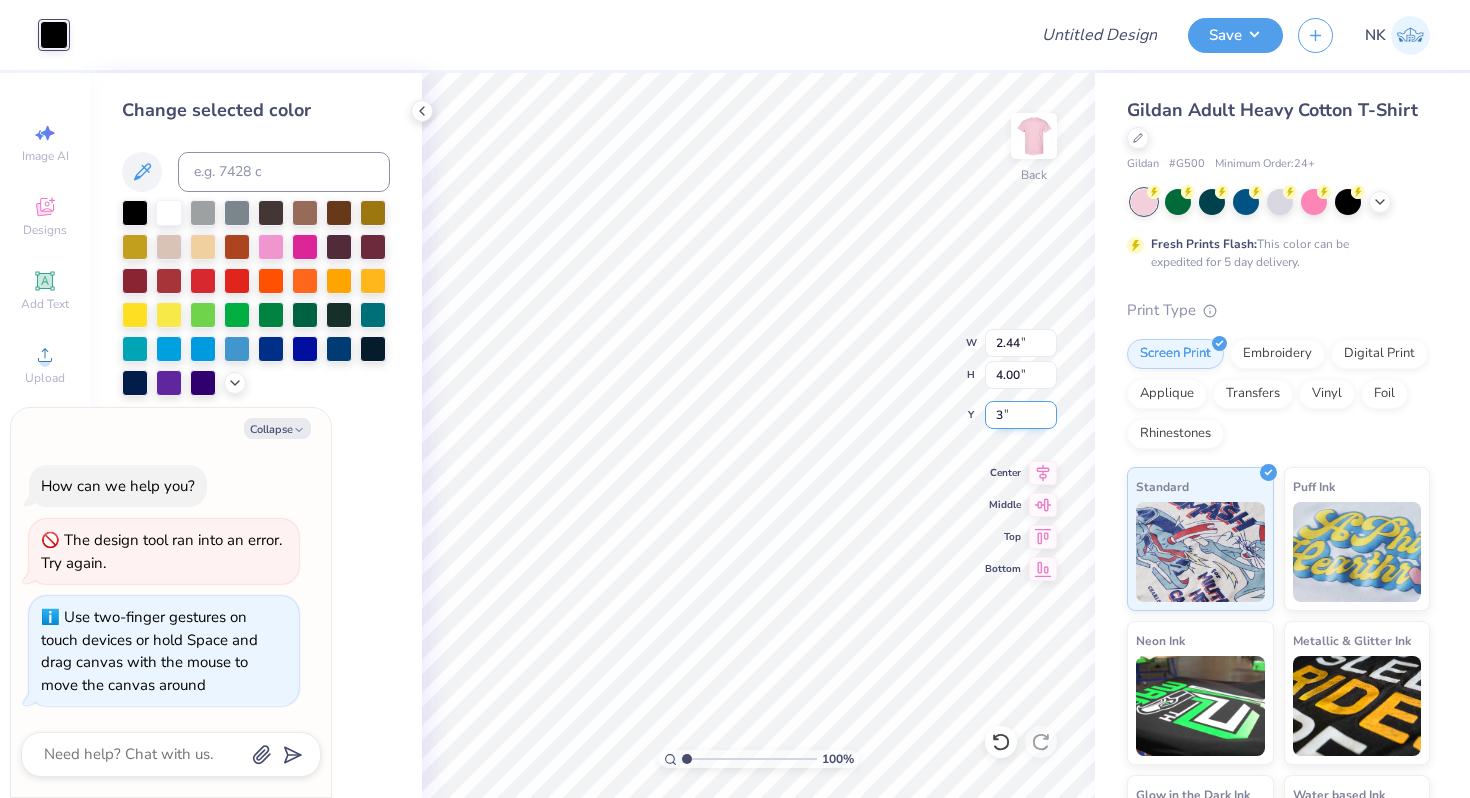 type on "3" 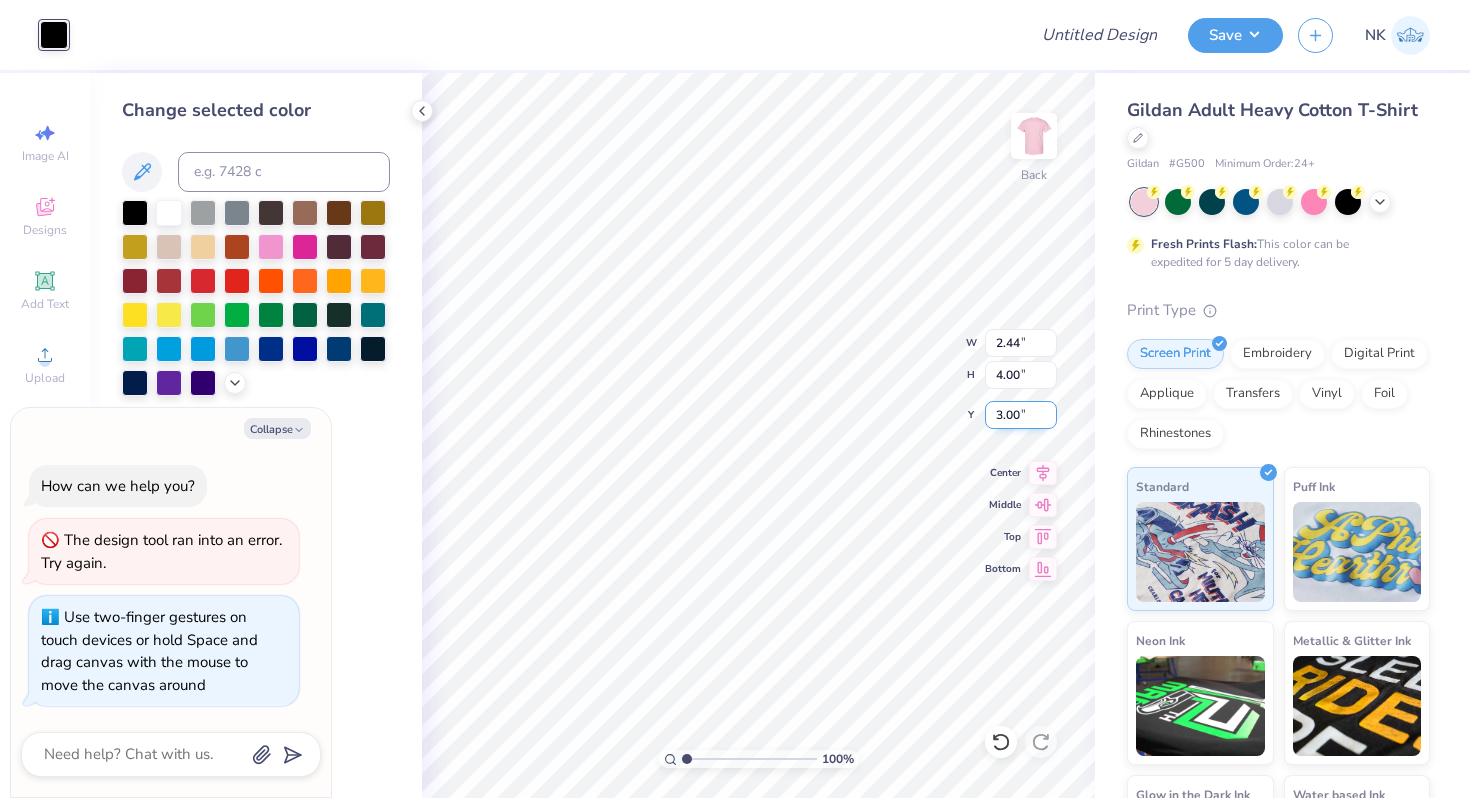 type on "x" 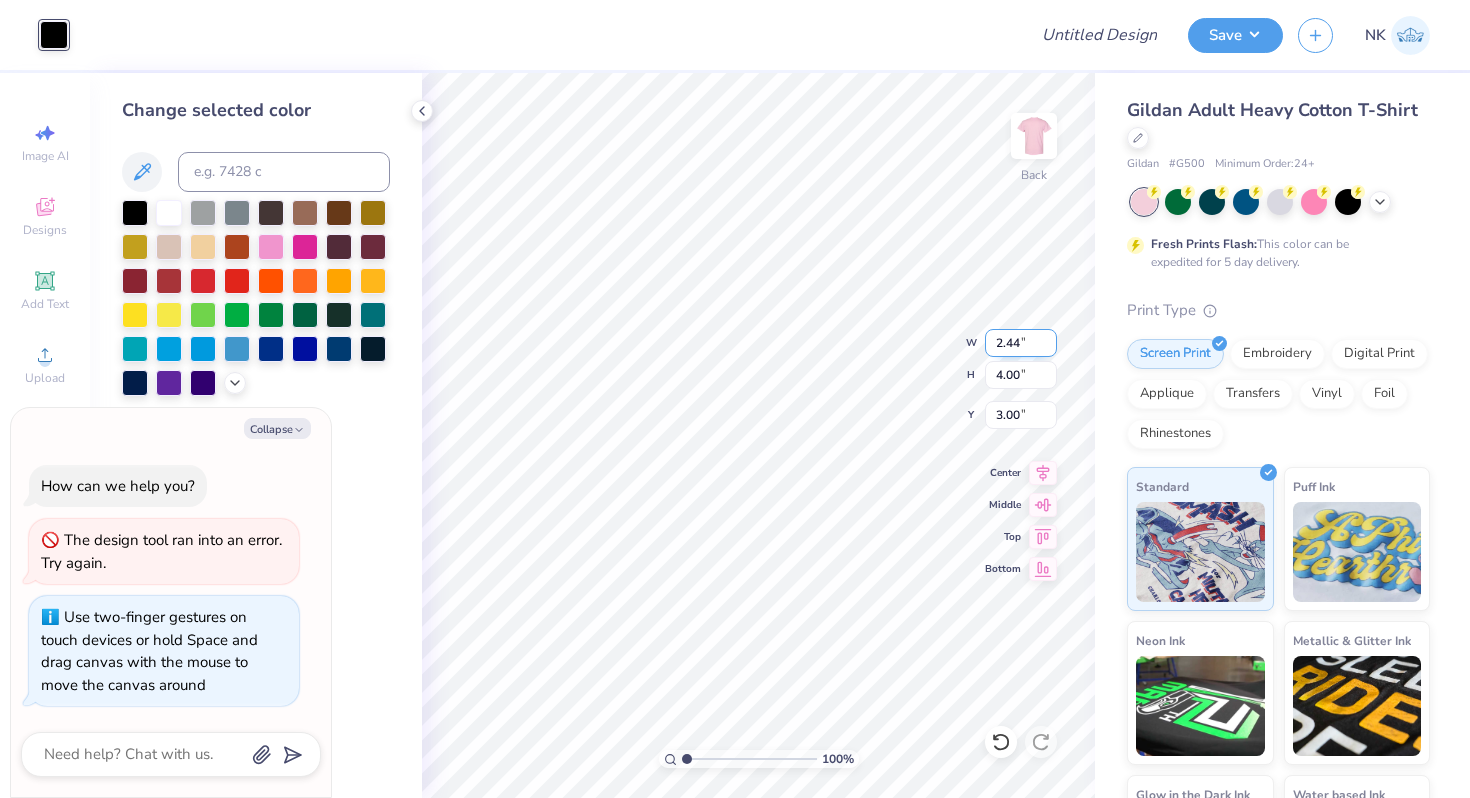 click on "2.44" at bounding box center (1021, 343) 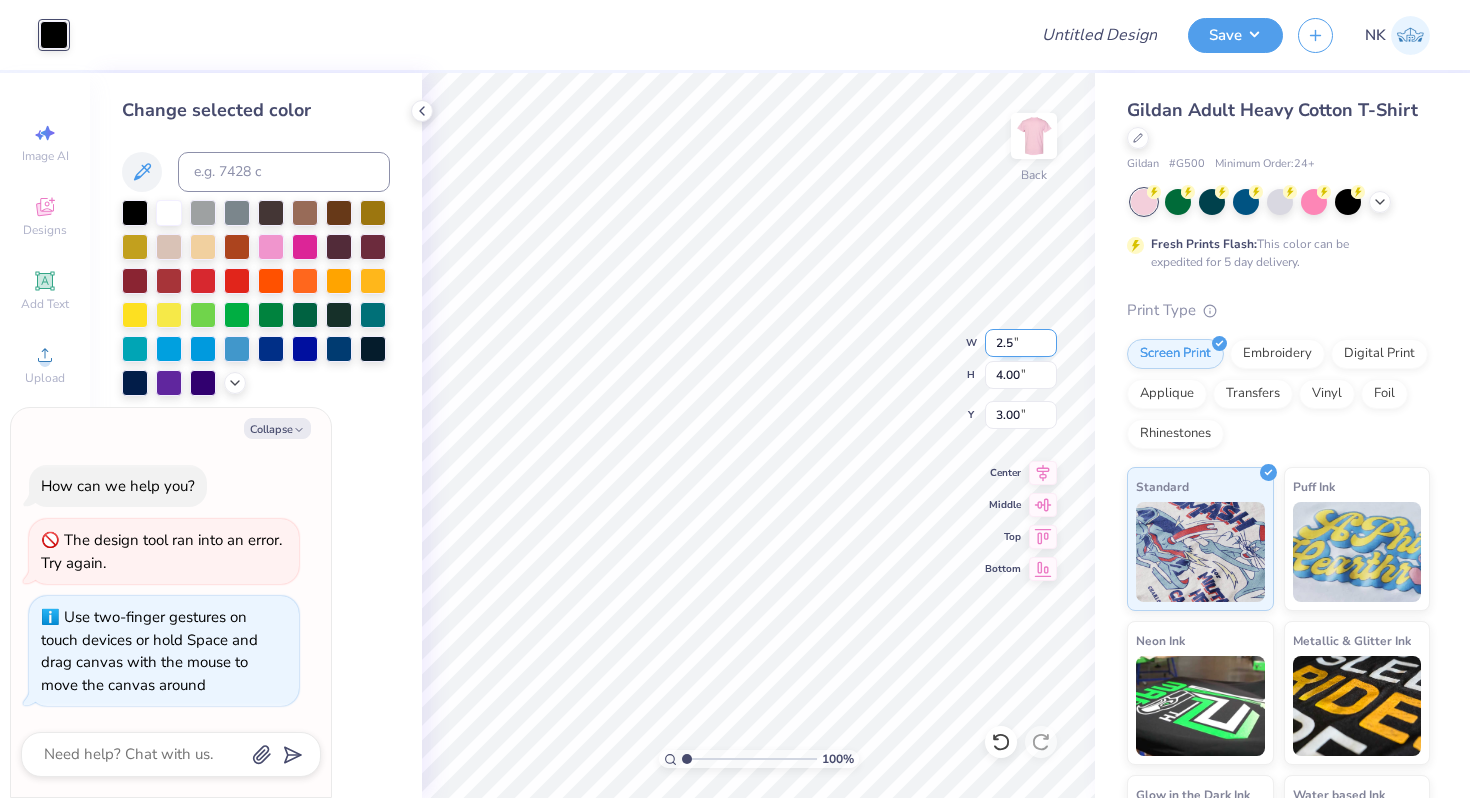type on "2.5" 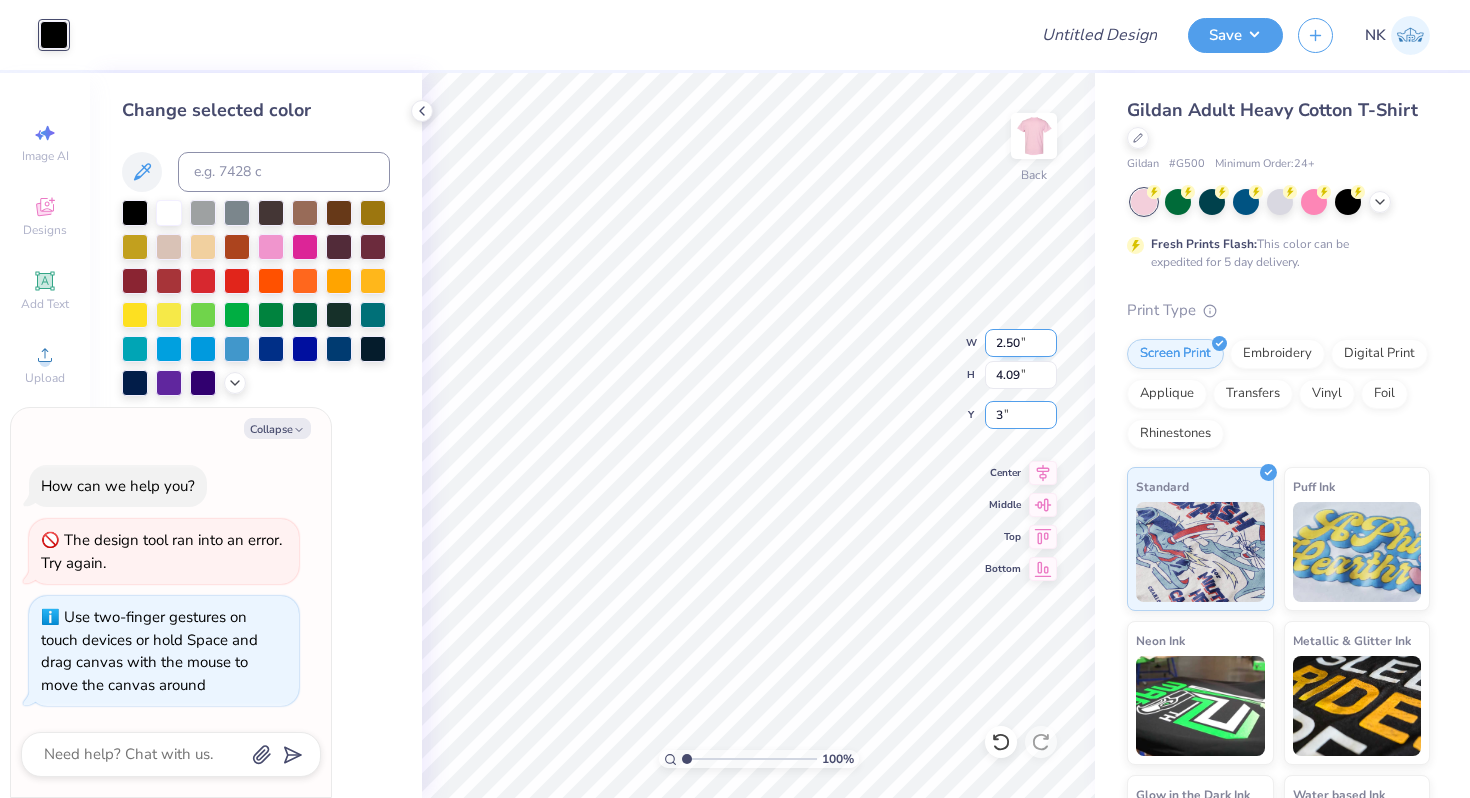type on "3" 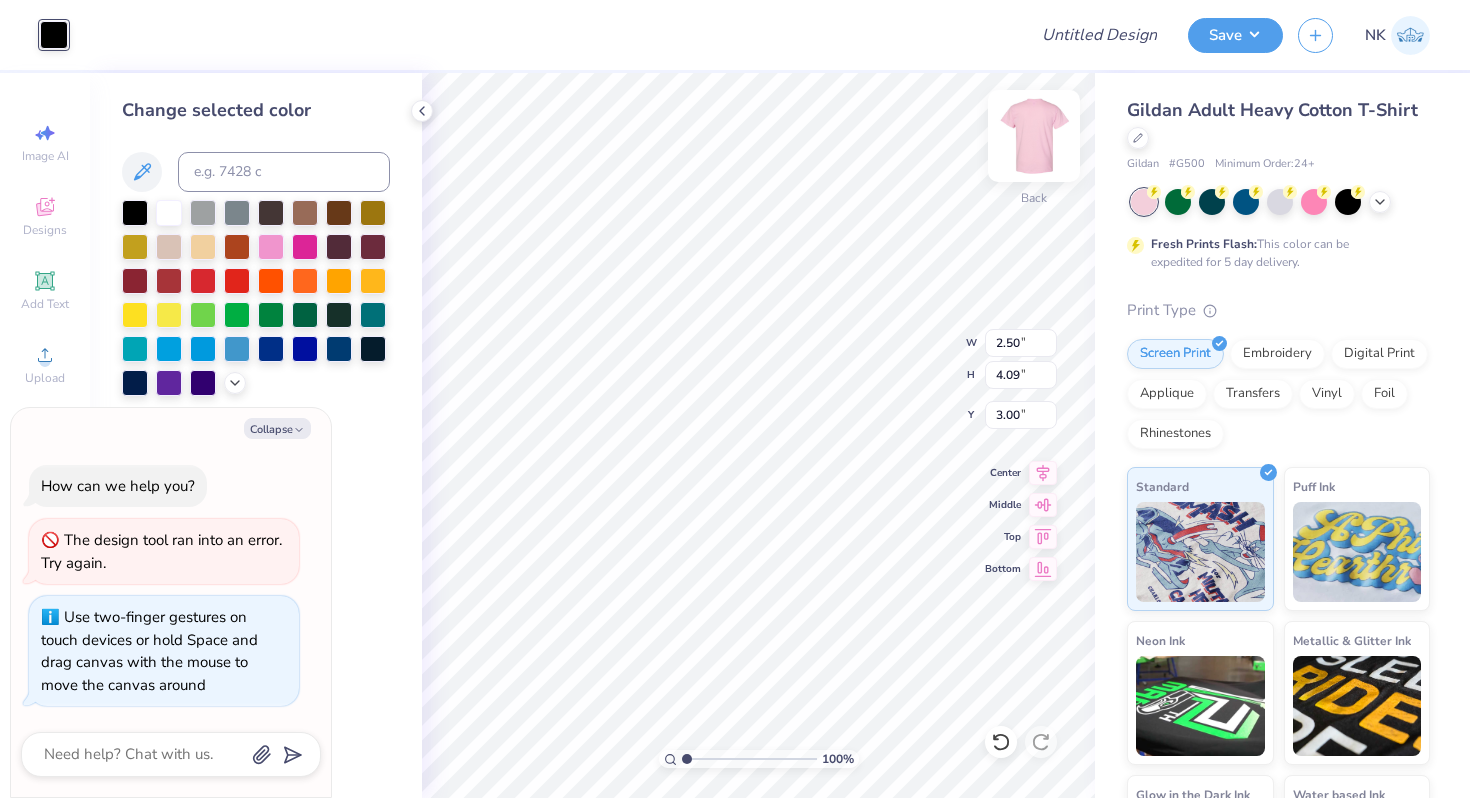 click at bounding box center (1034, 136) 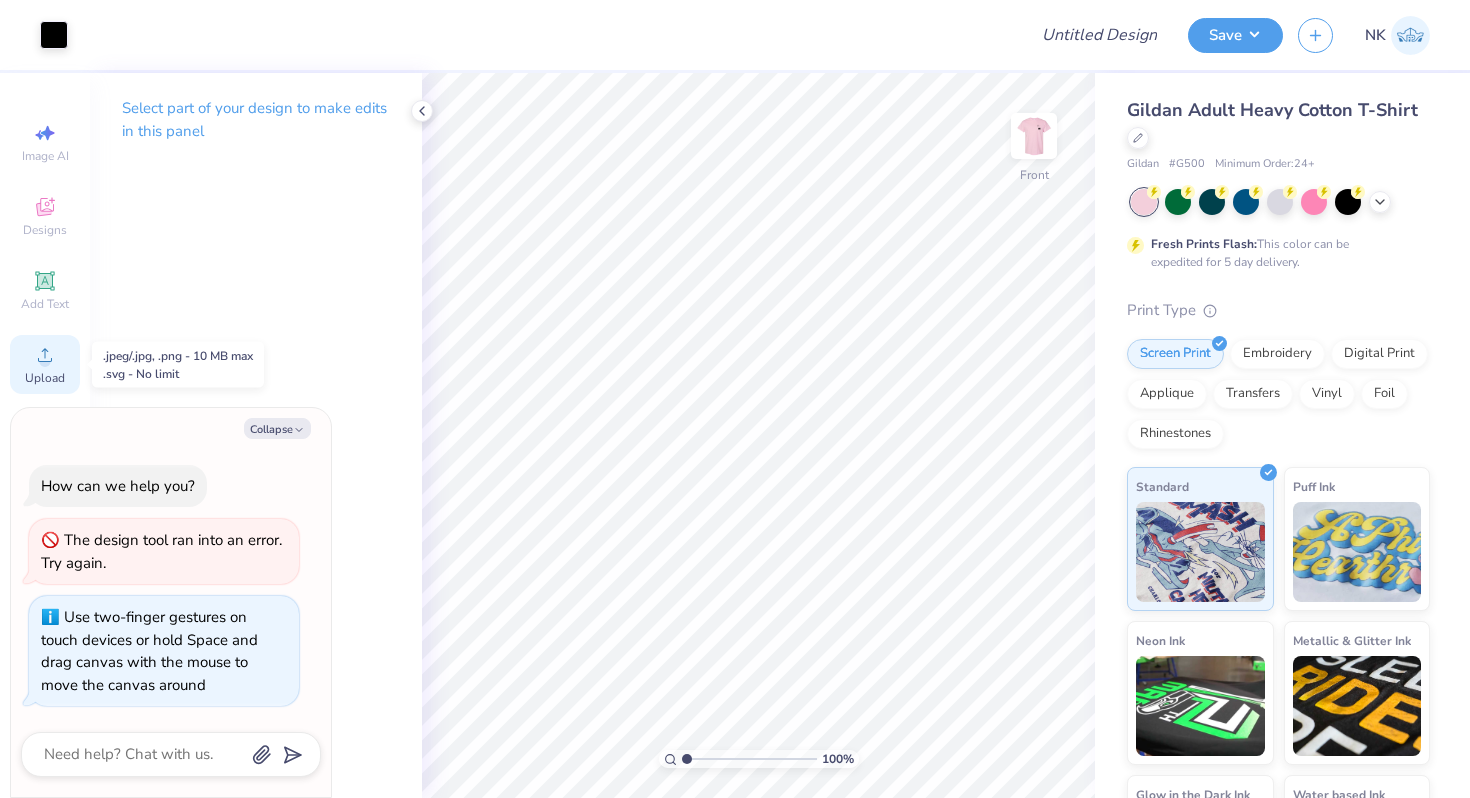 click 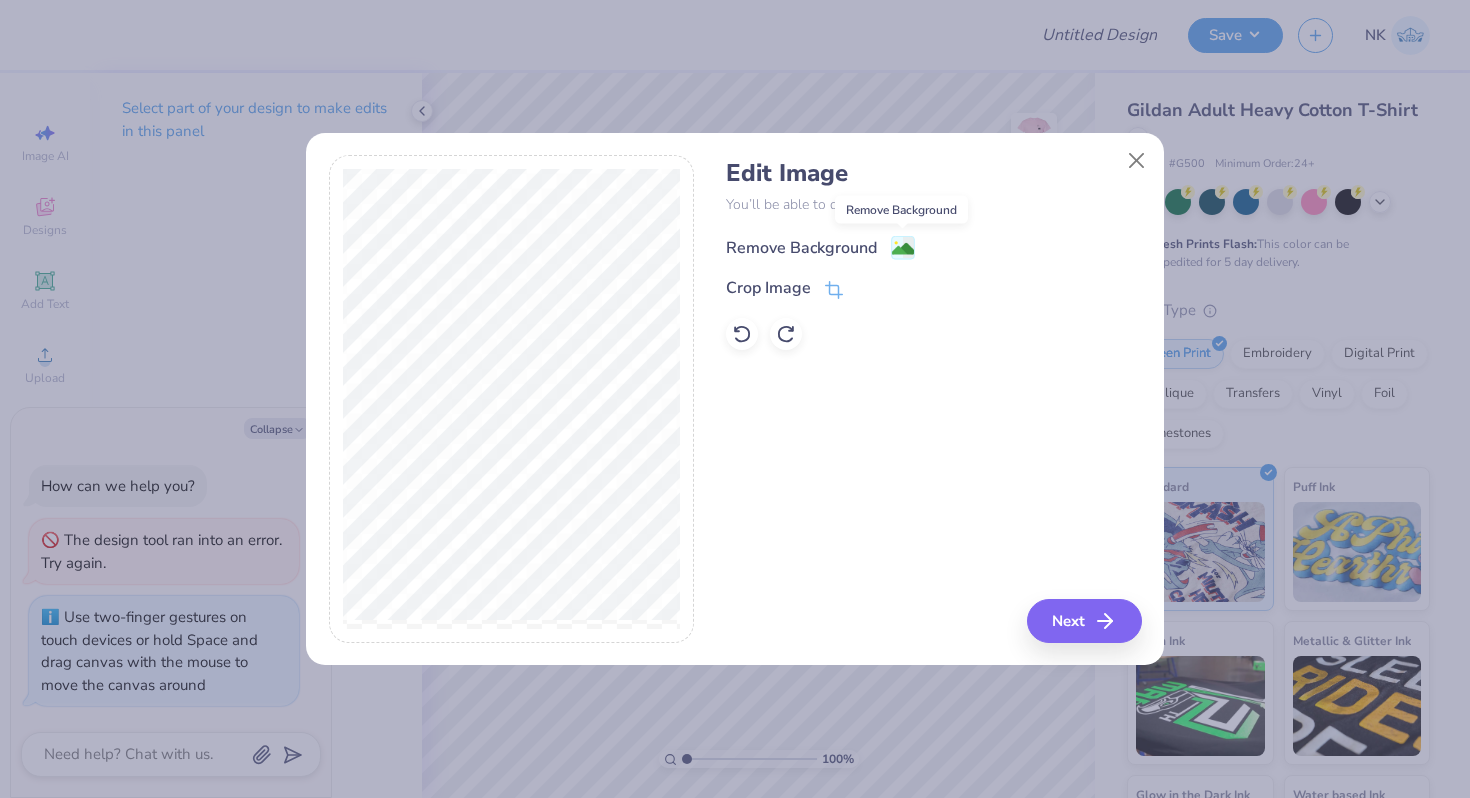click 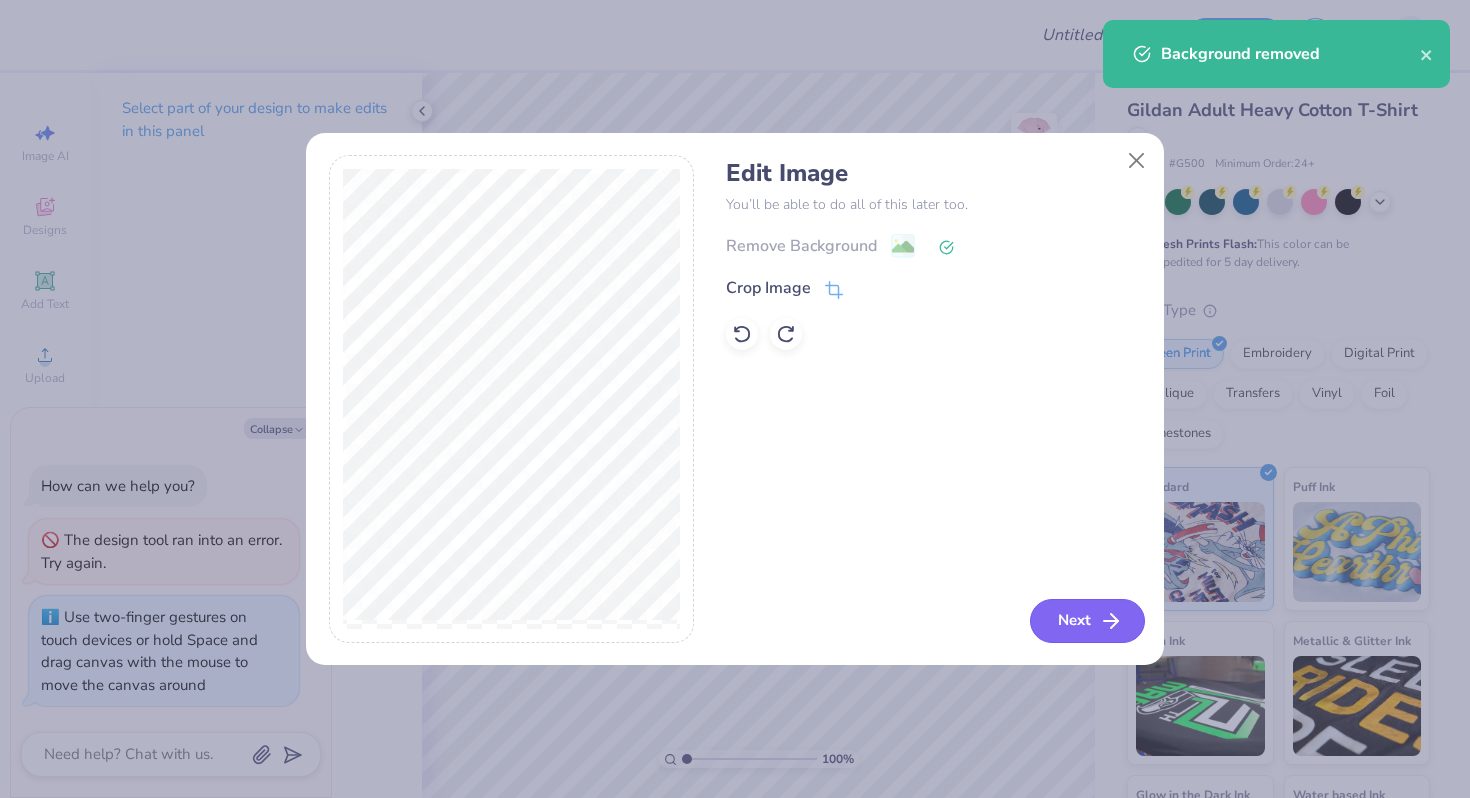 click 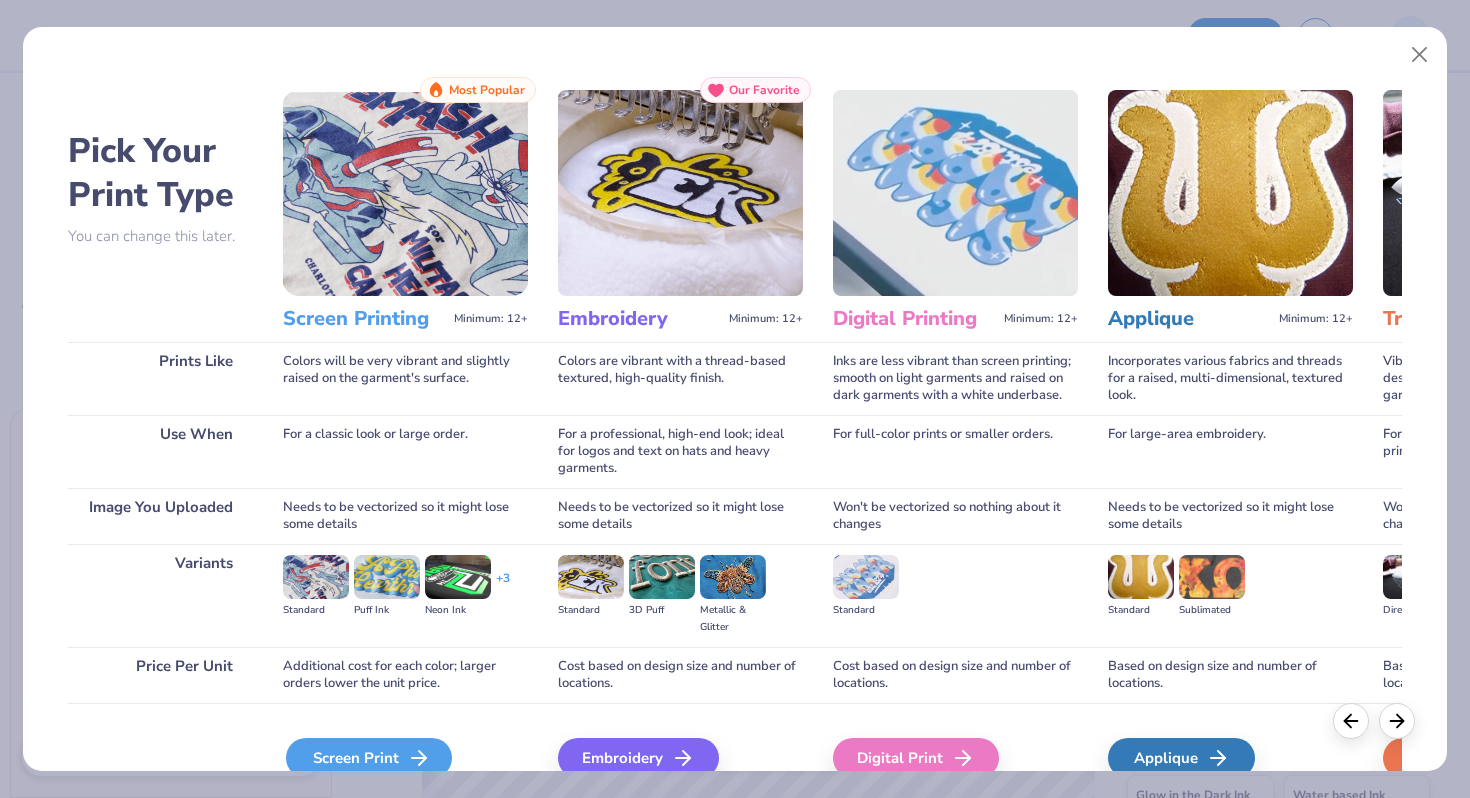 click 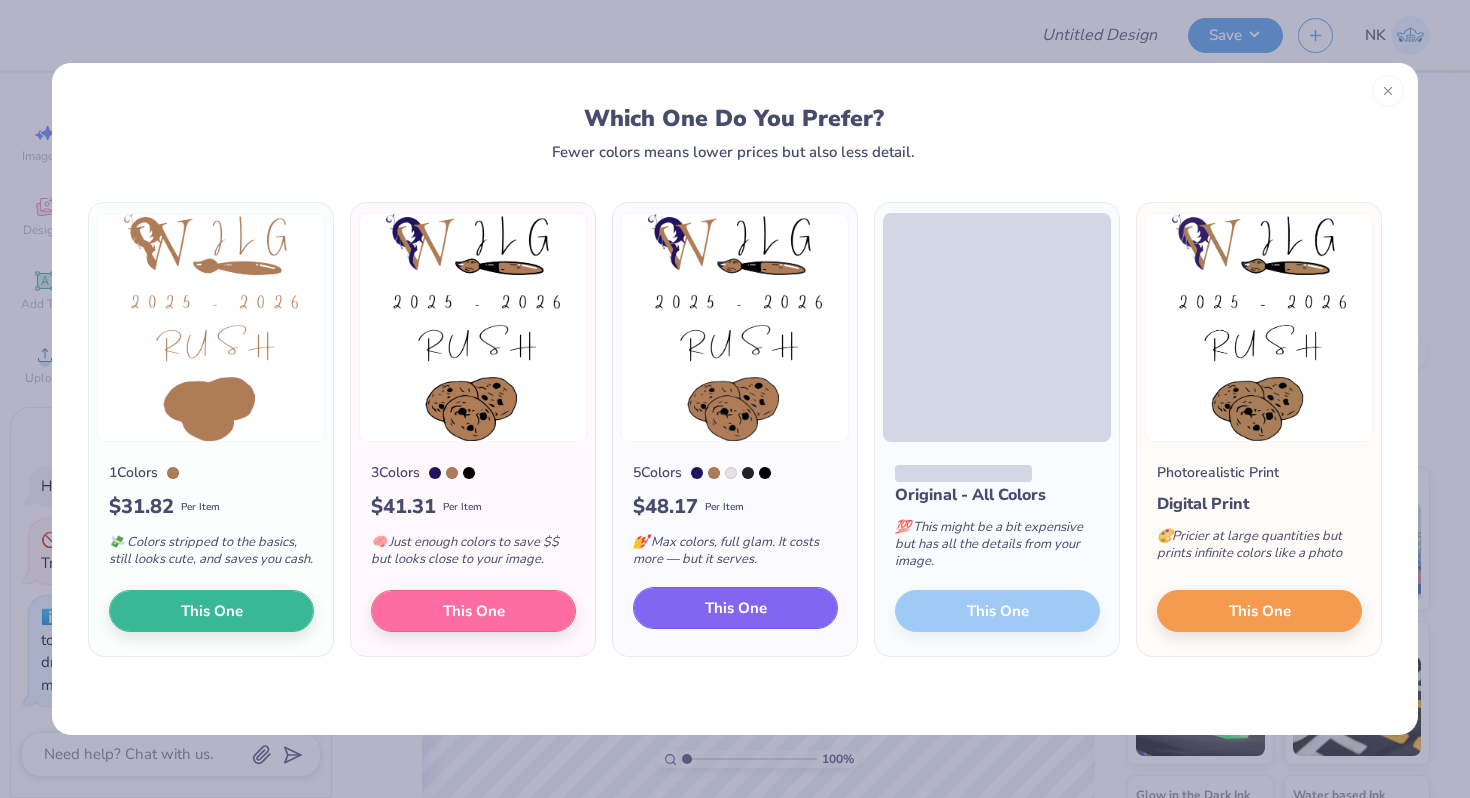 click on "This One" at bounding box center (735, 608) 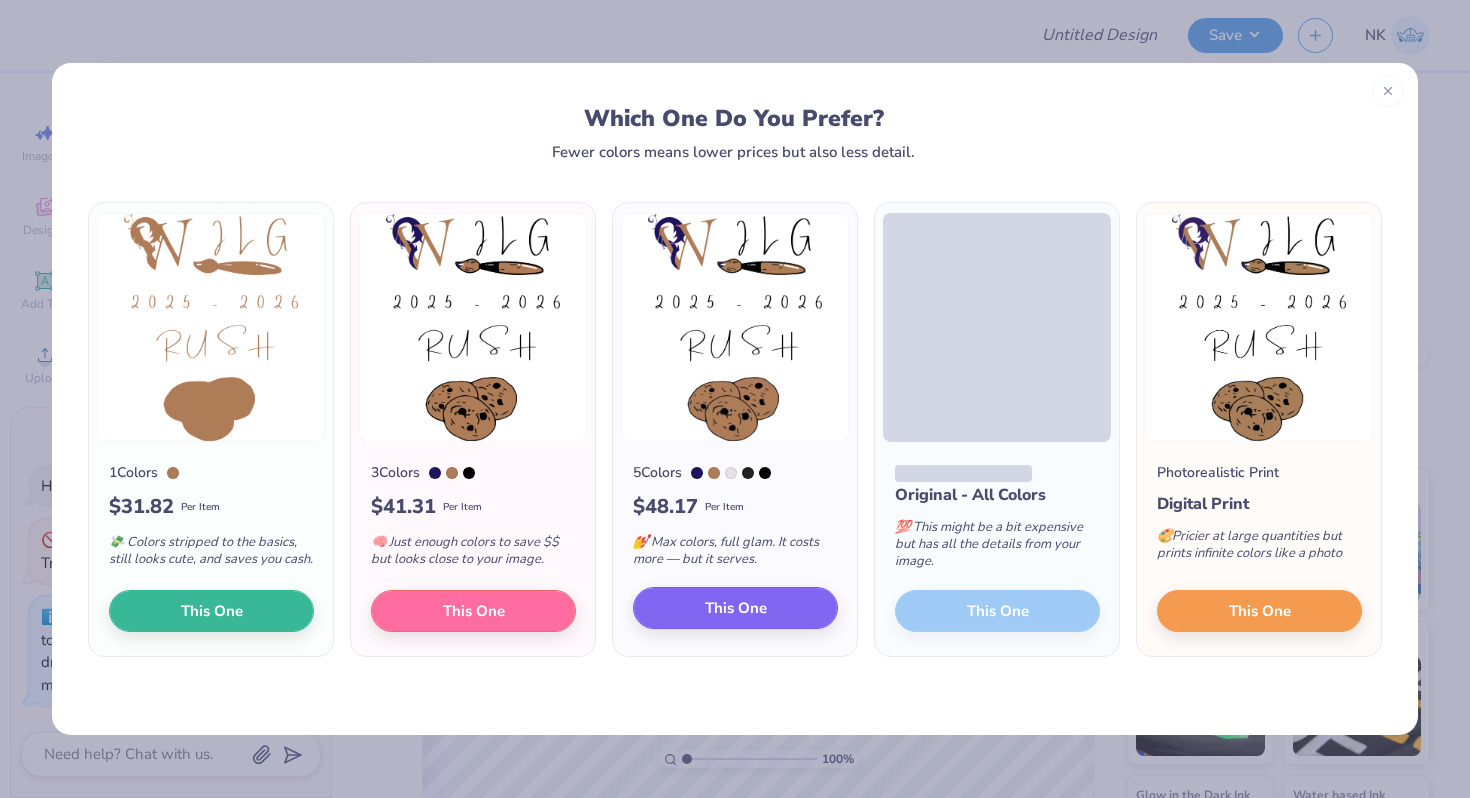 type on "x" 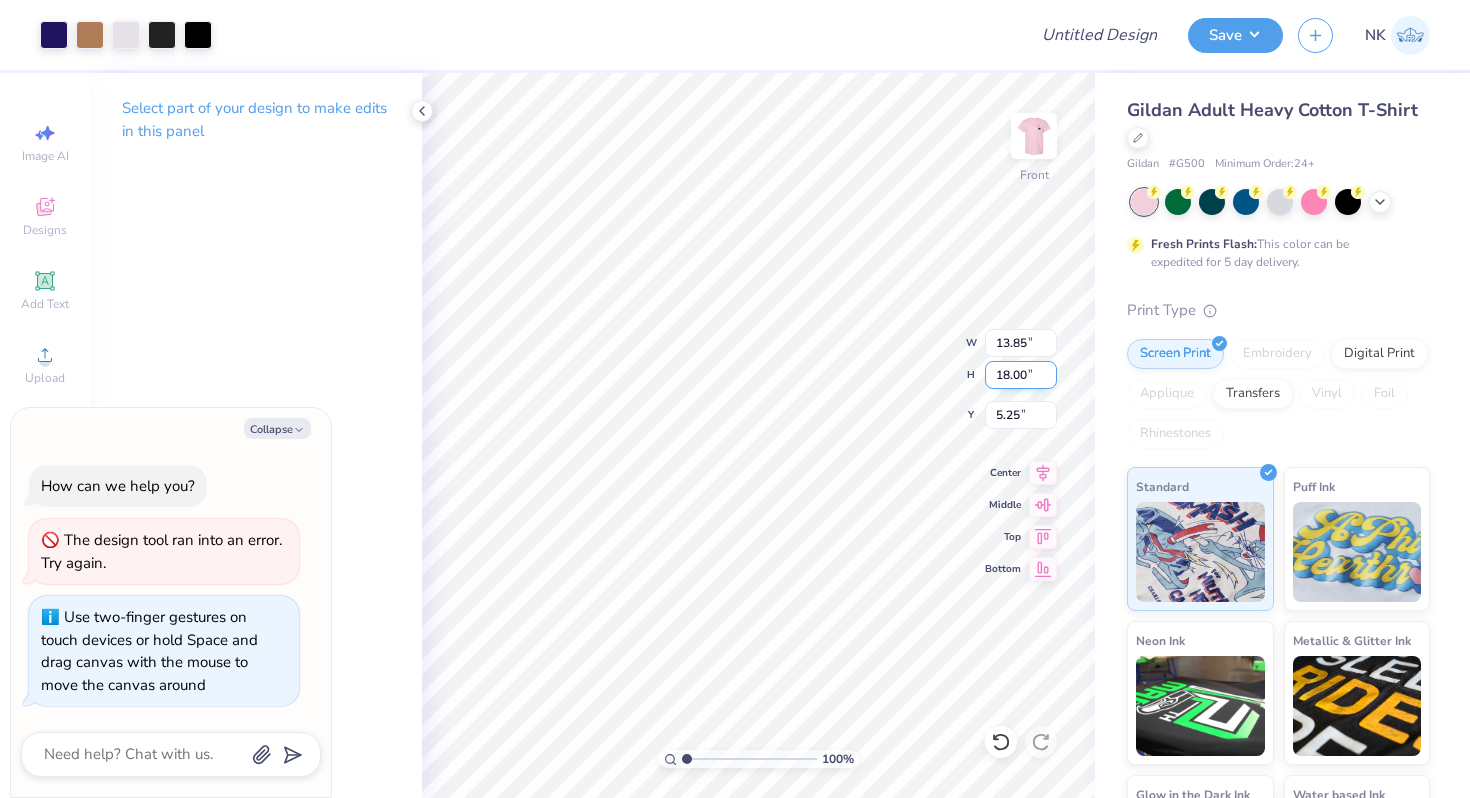 click on "18.00" at bounding box center (1021, 375) 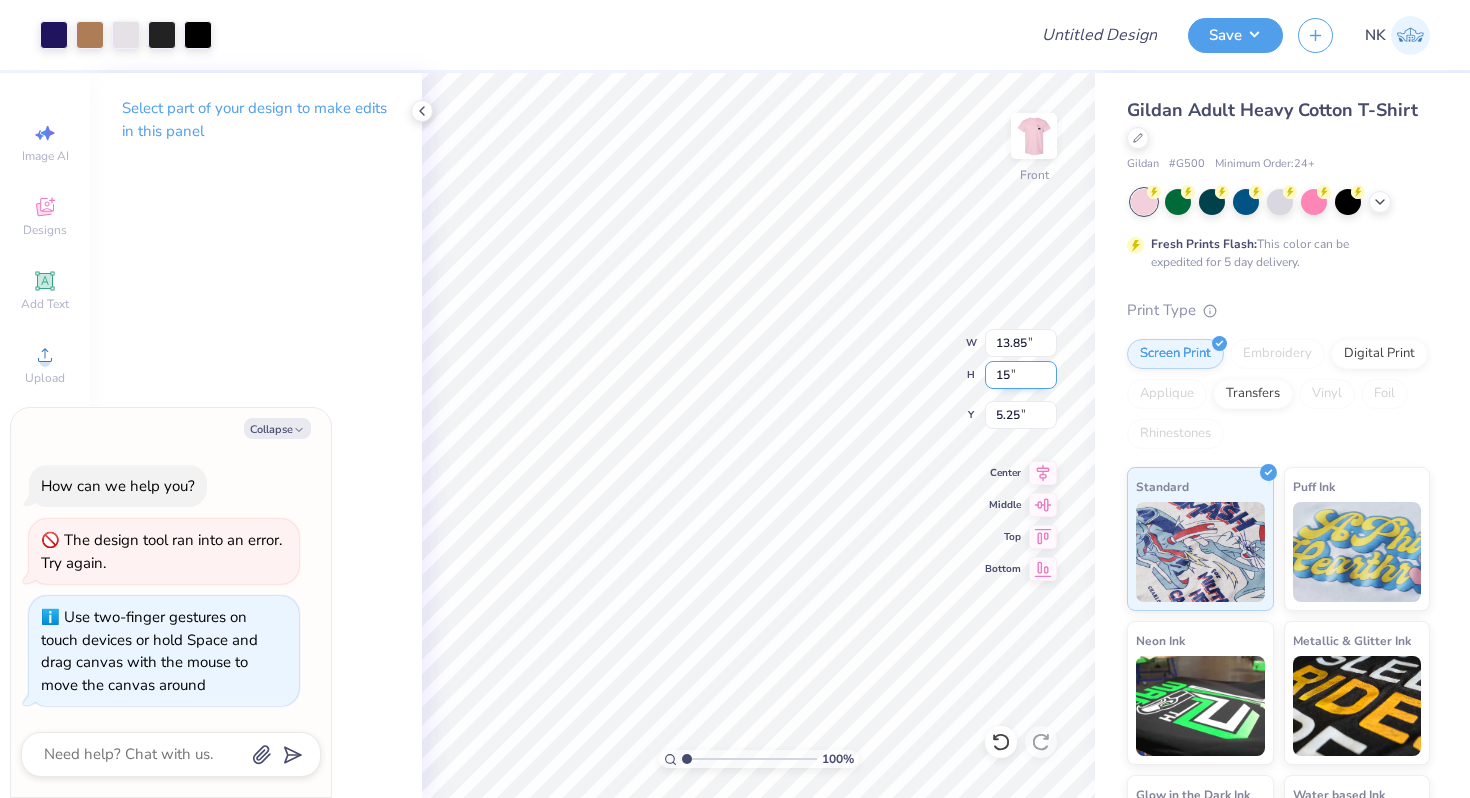 type on "15" 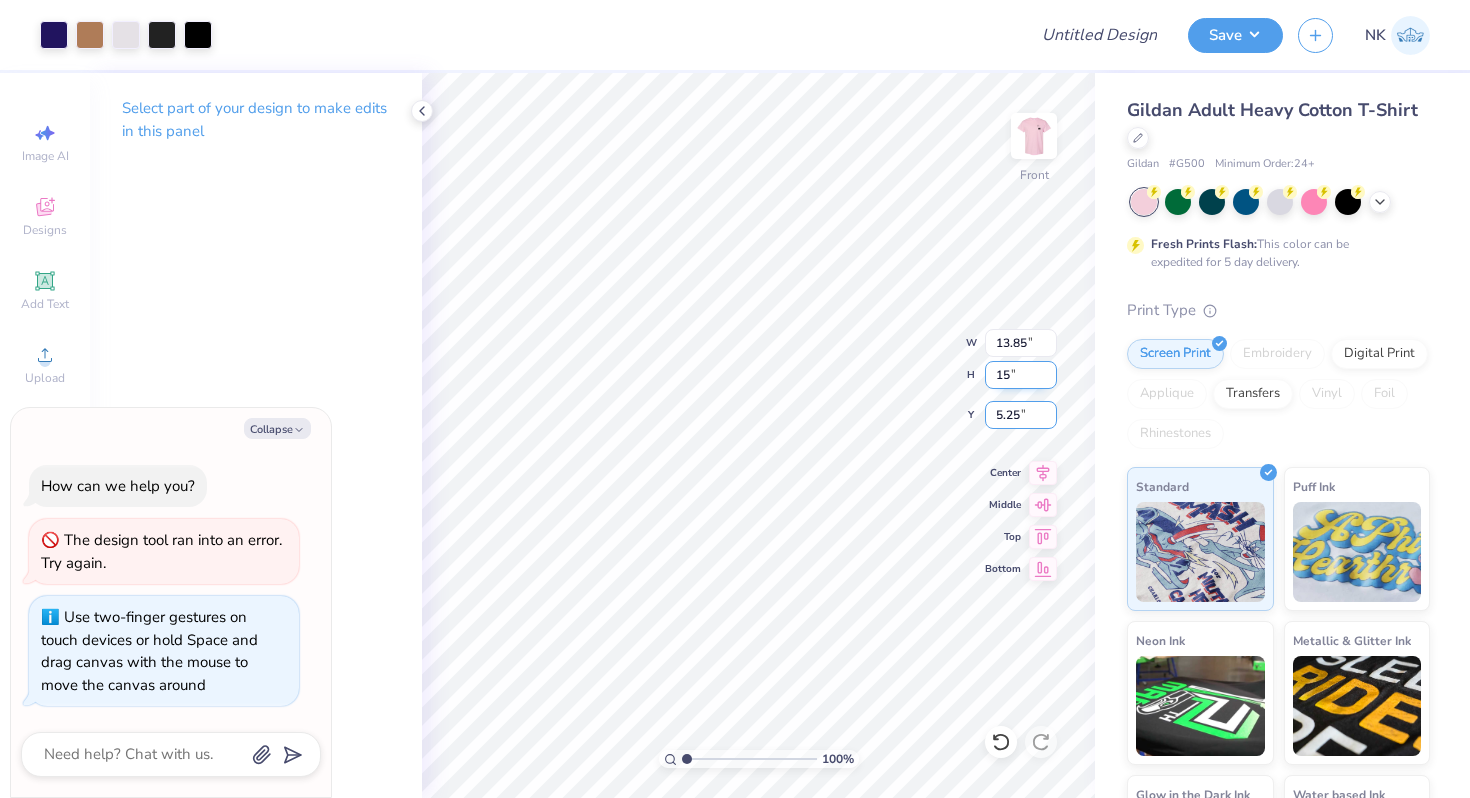 type on "x" 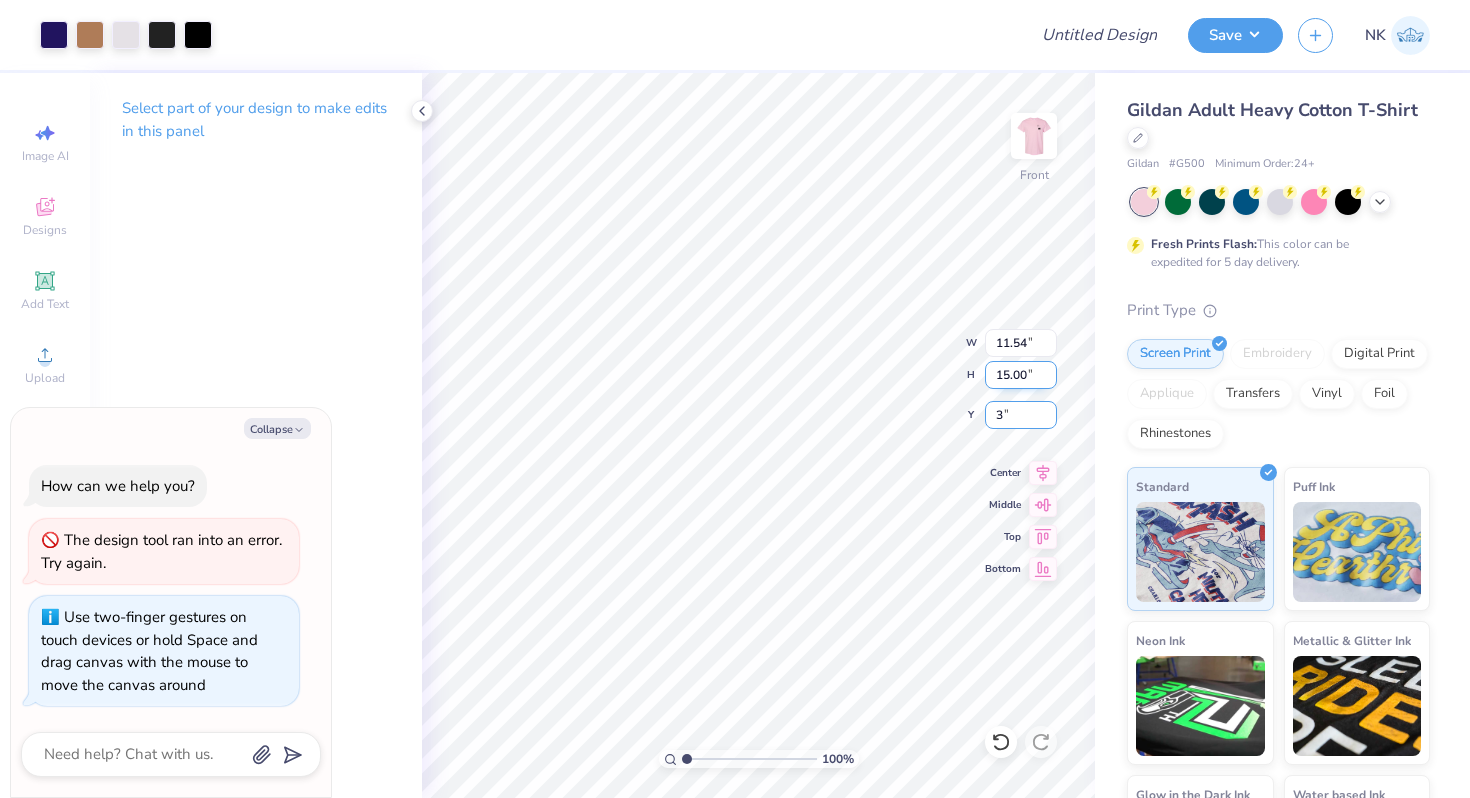 type on "3" 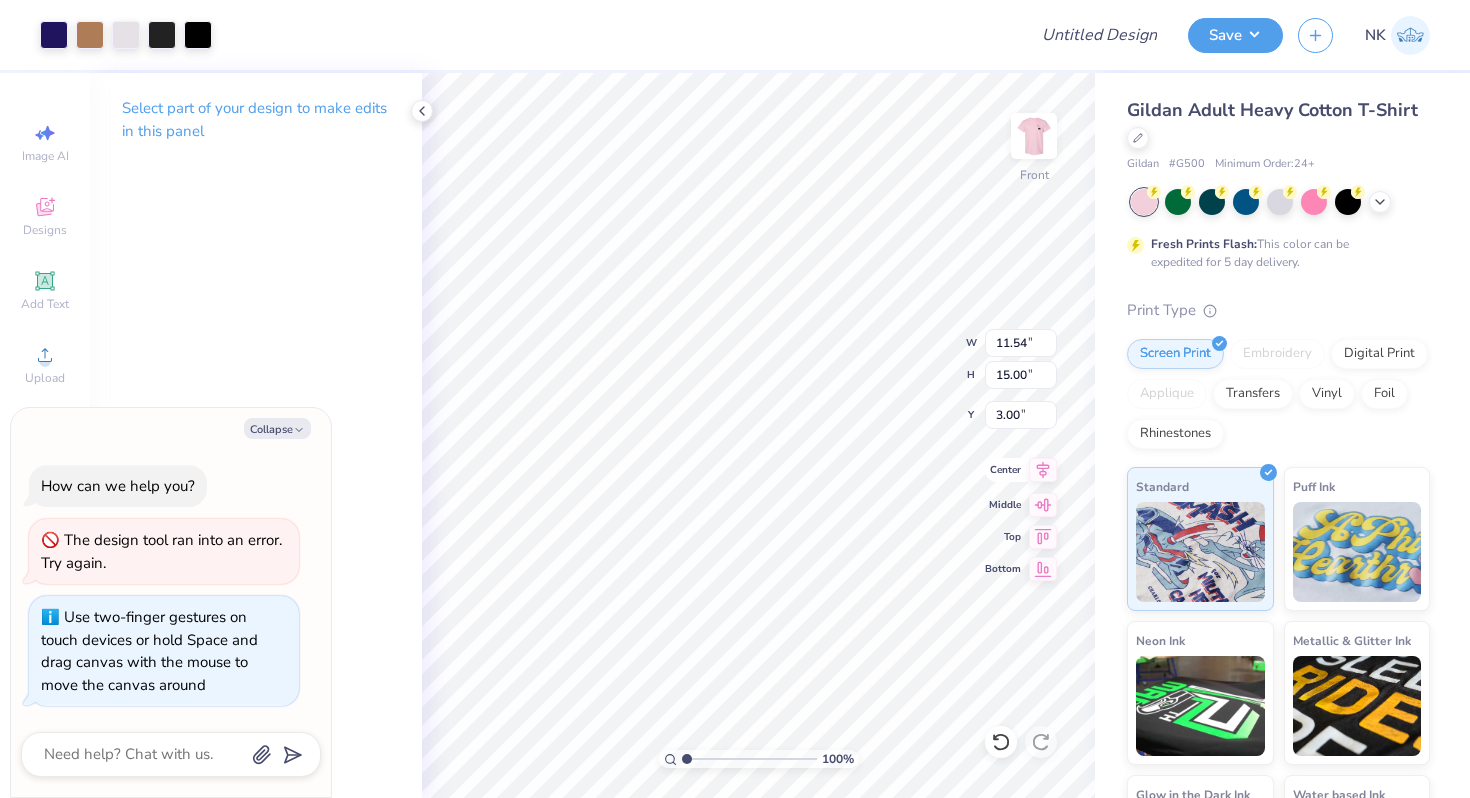click 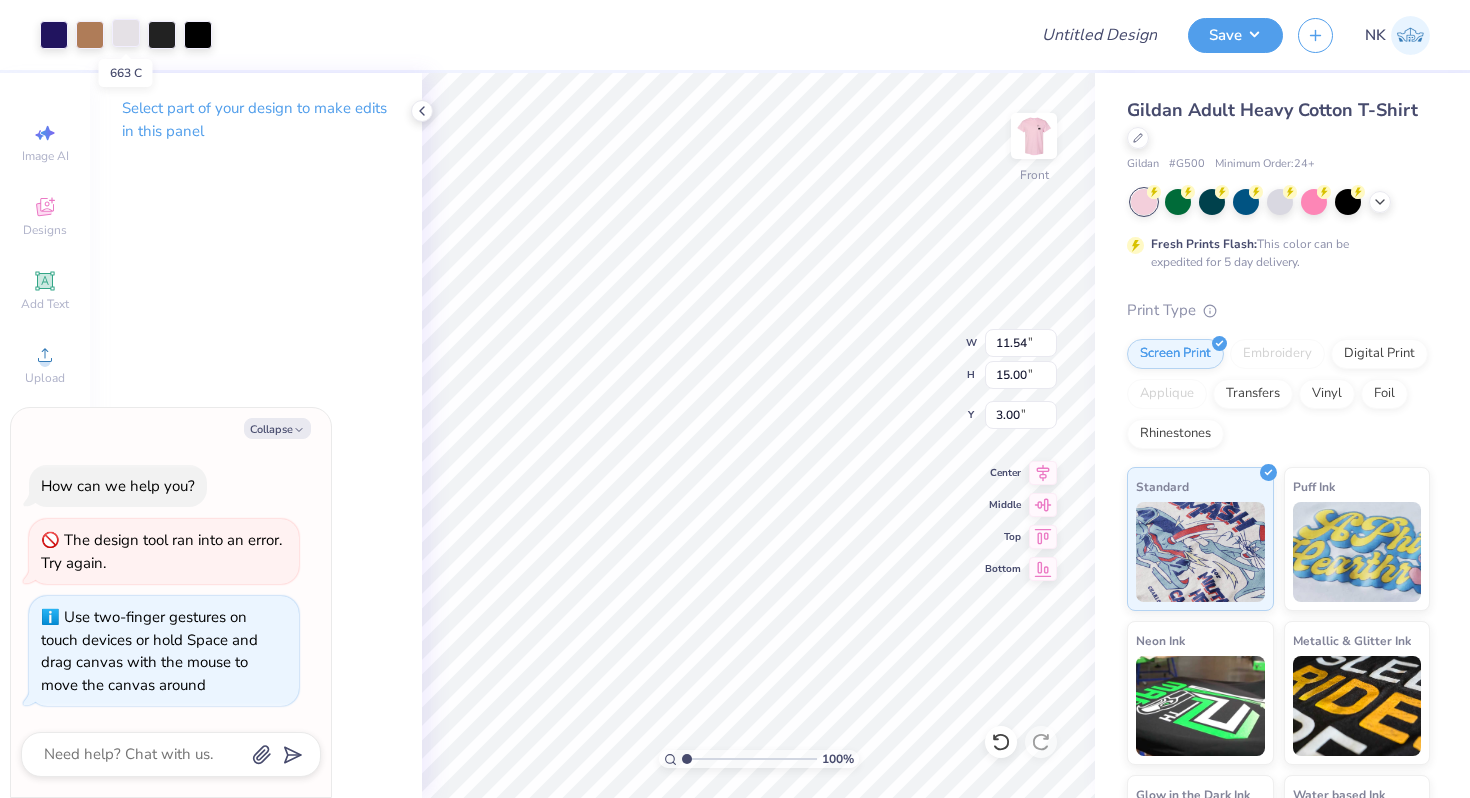 click at bounding box center [126, 33] 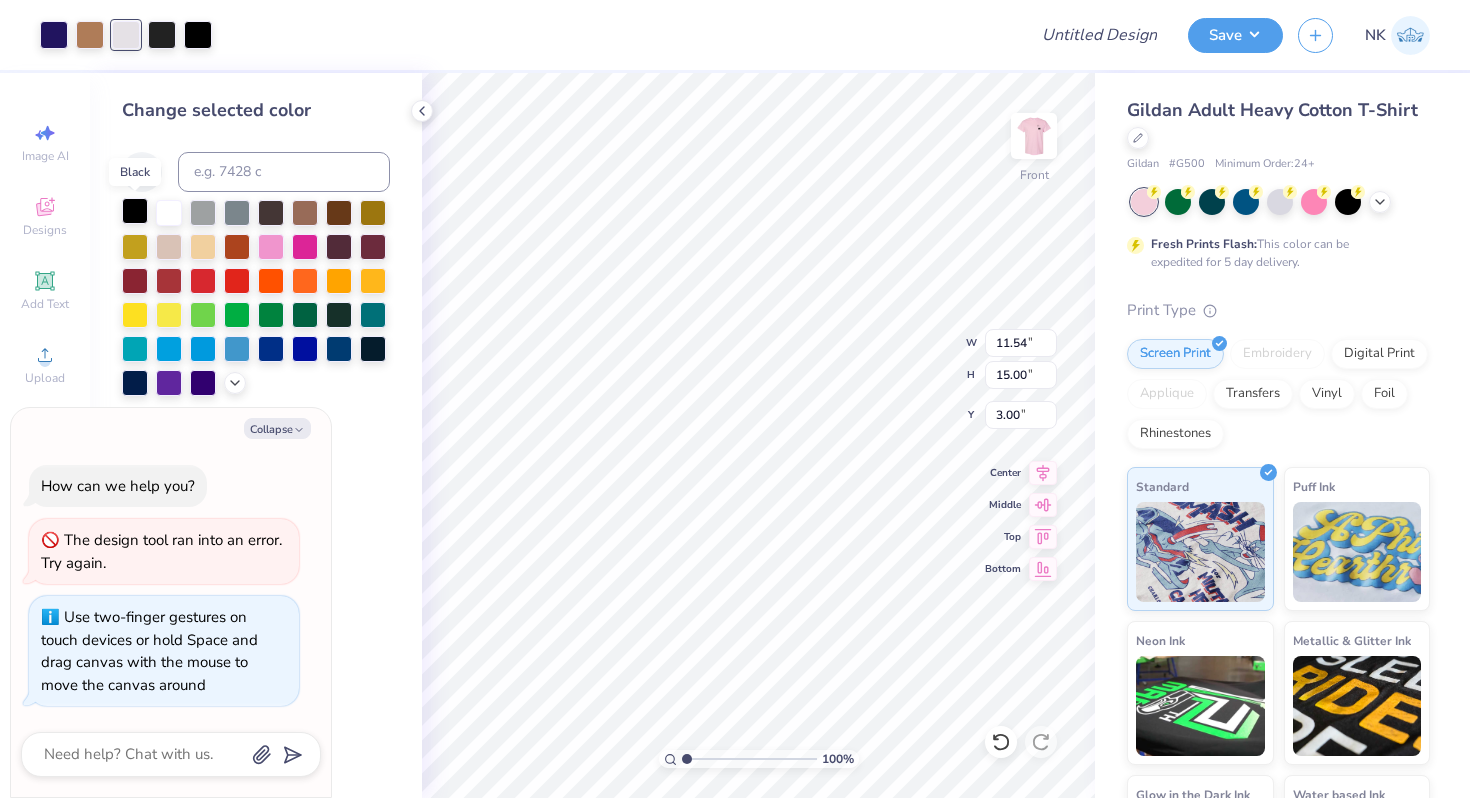 click at bounding box center [135, 211] 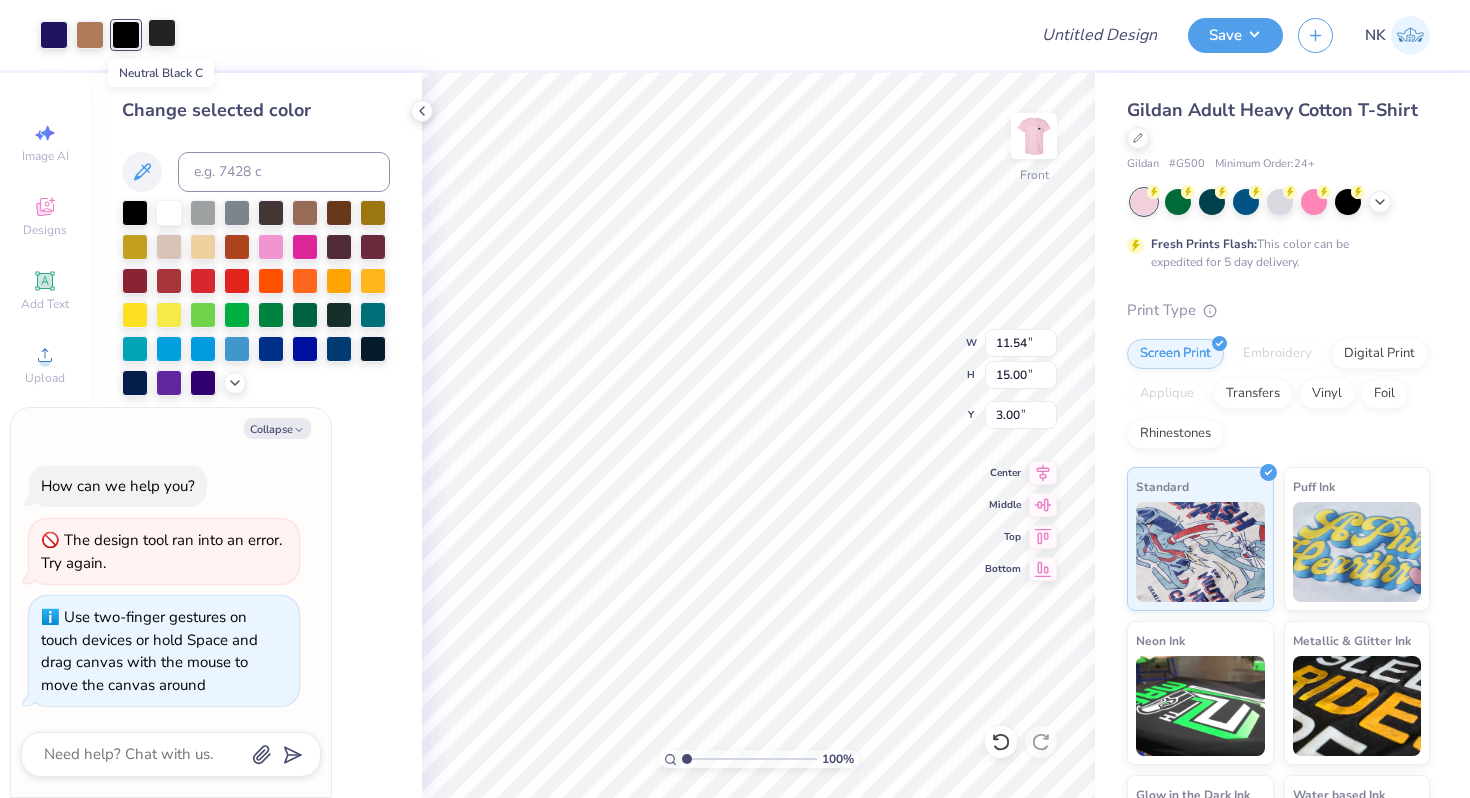 click at bounding box center [162, 33] 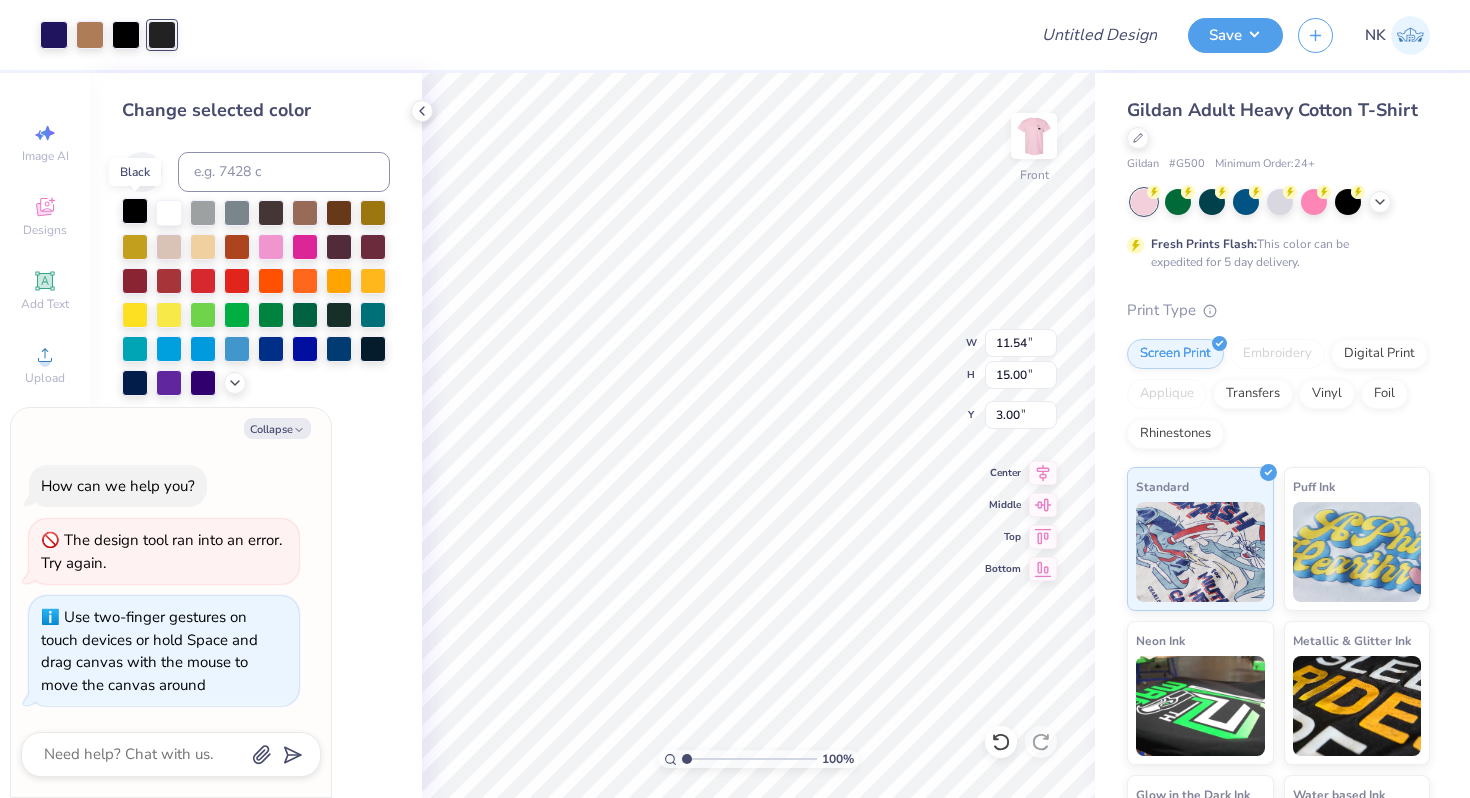 click at bounding box center (135, 211) 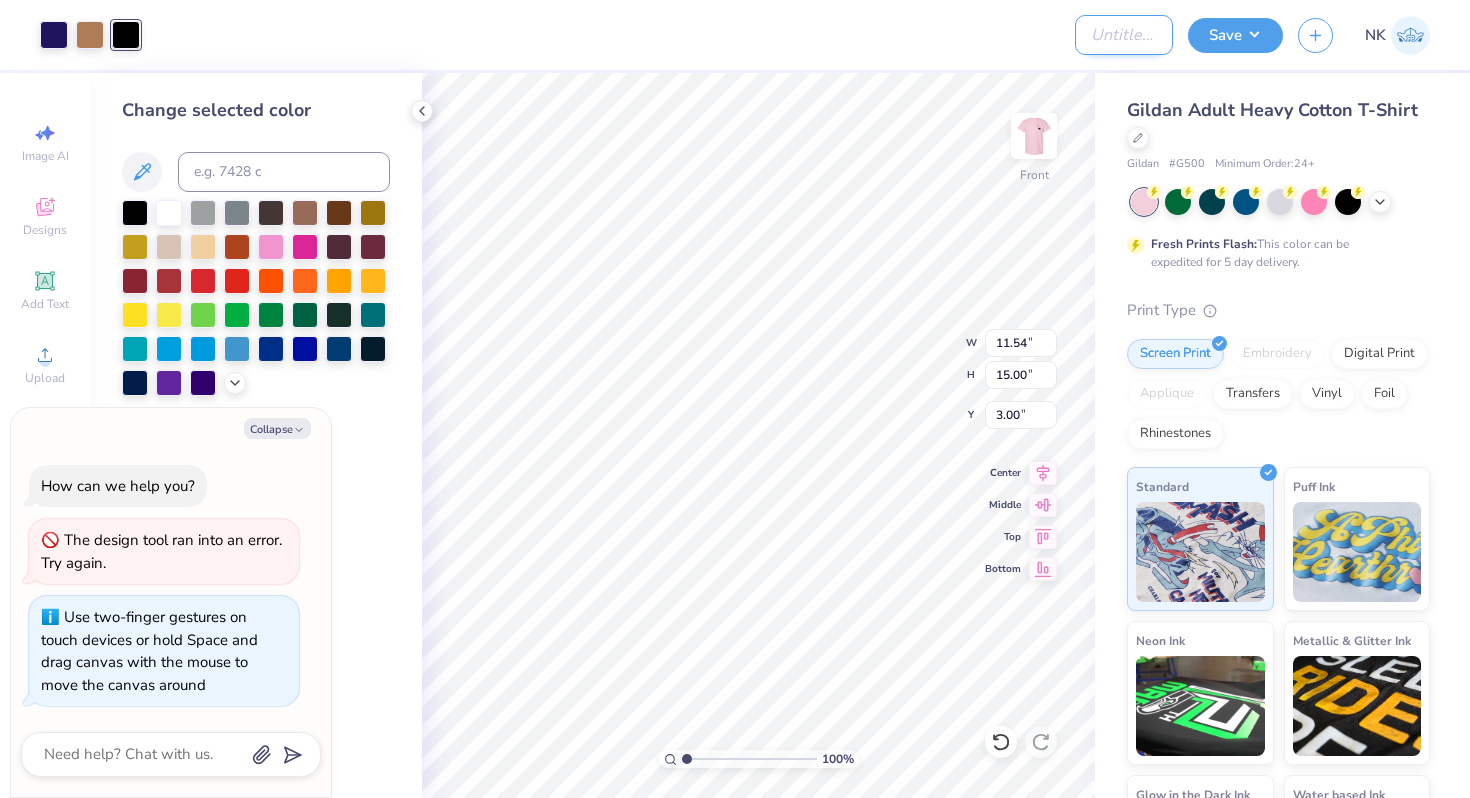 click on "Design Title" at bounding box center (1124, 35) 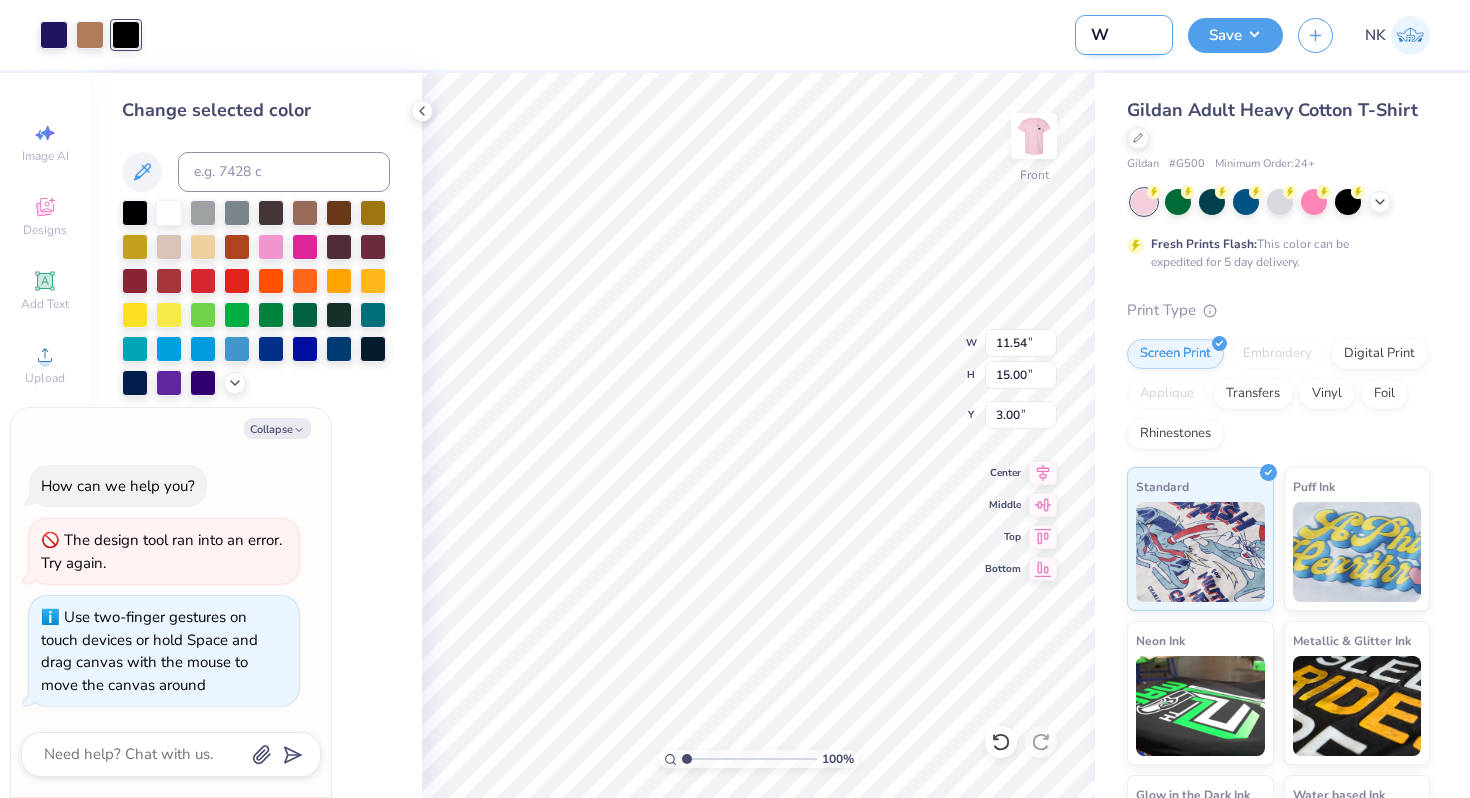 type on "[STATE]" 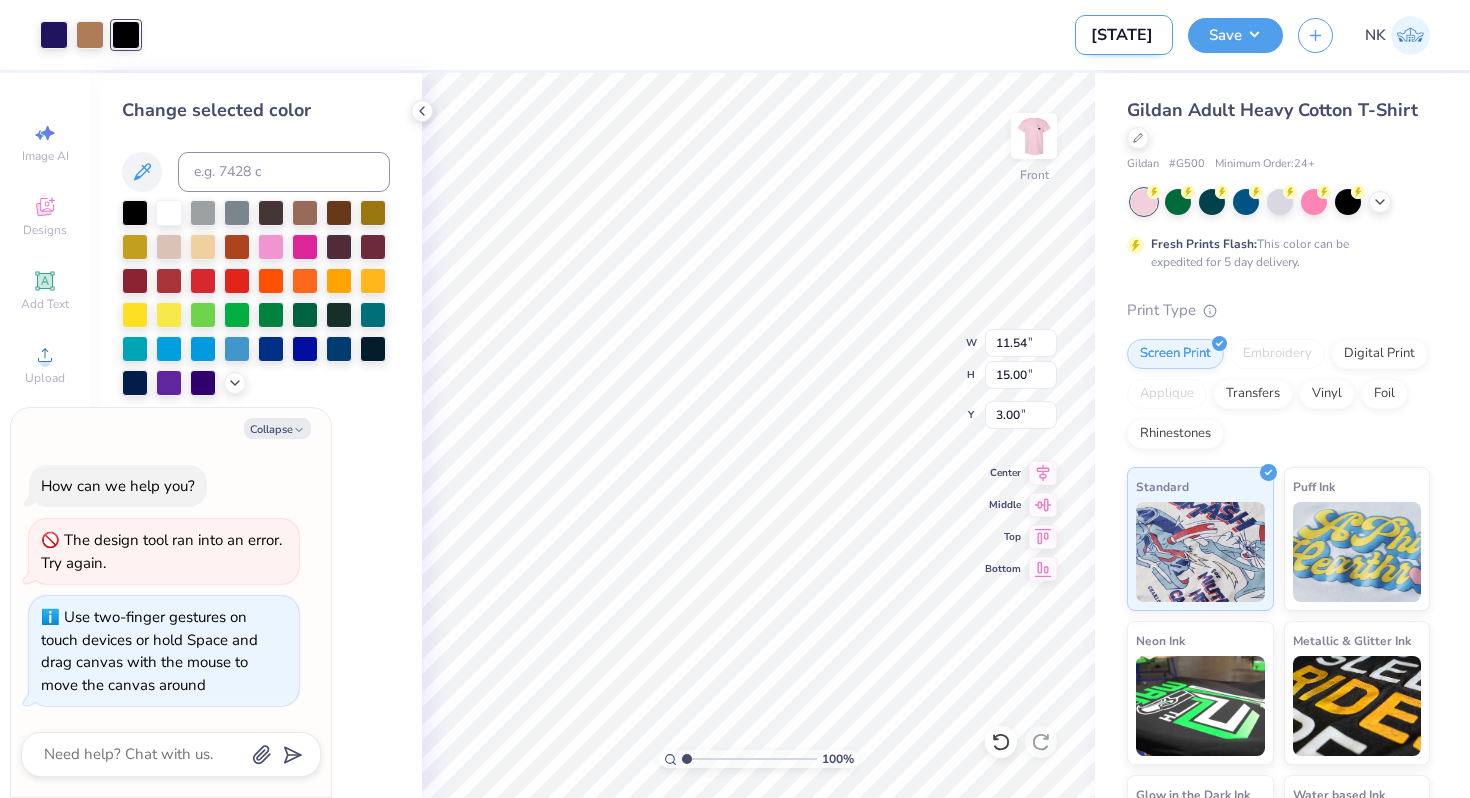 type on "x" 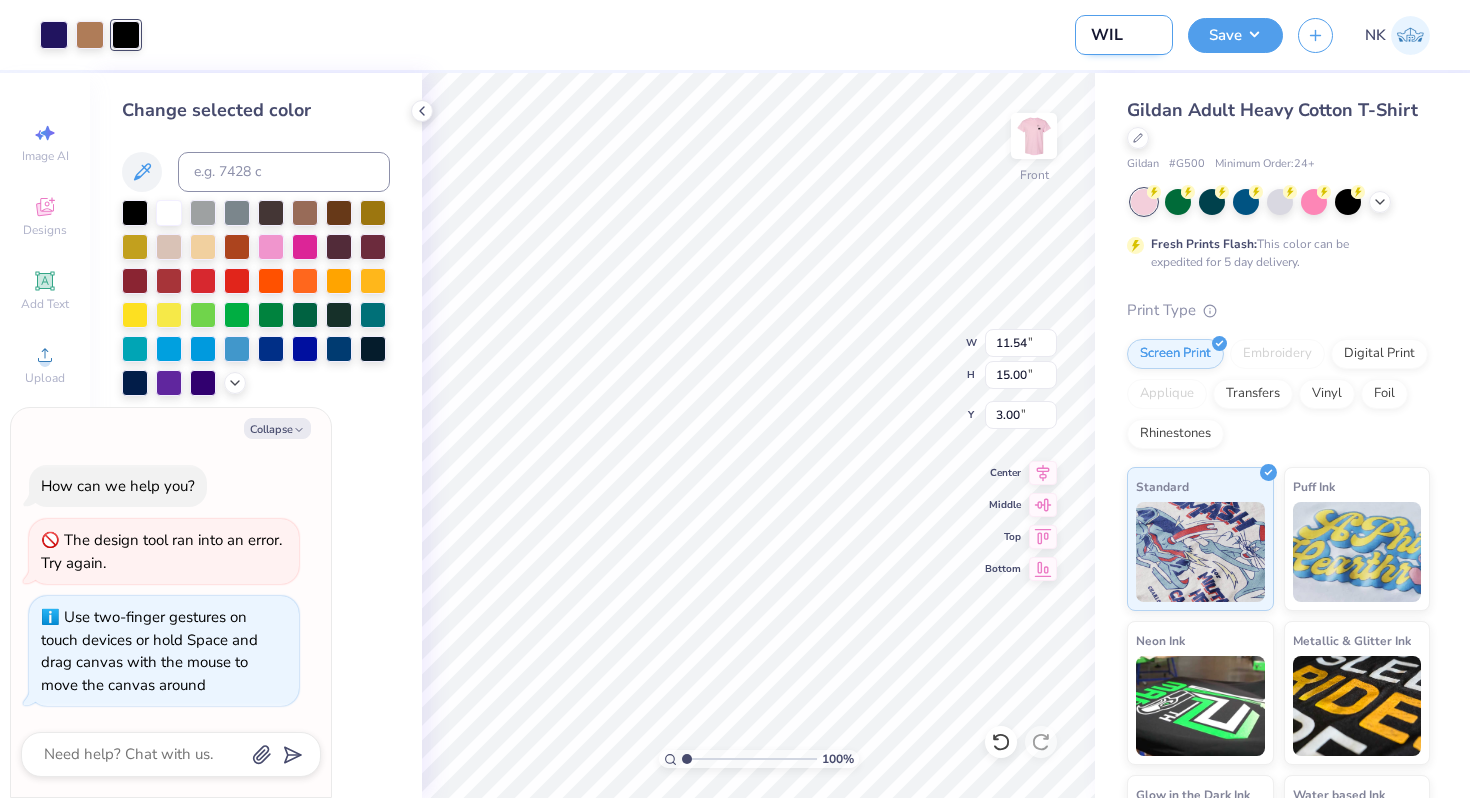 type on "WILG" 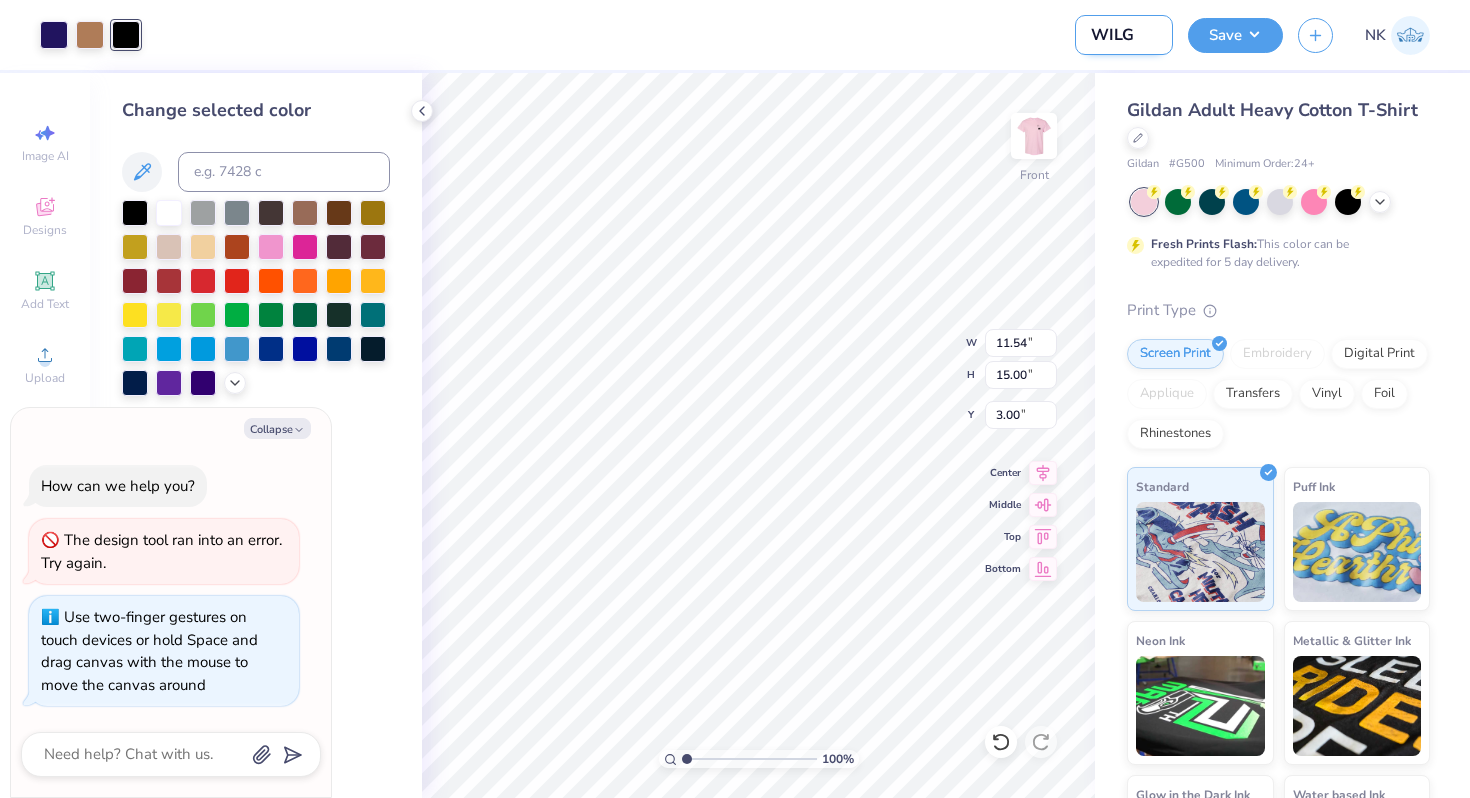 type on "WILG" 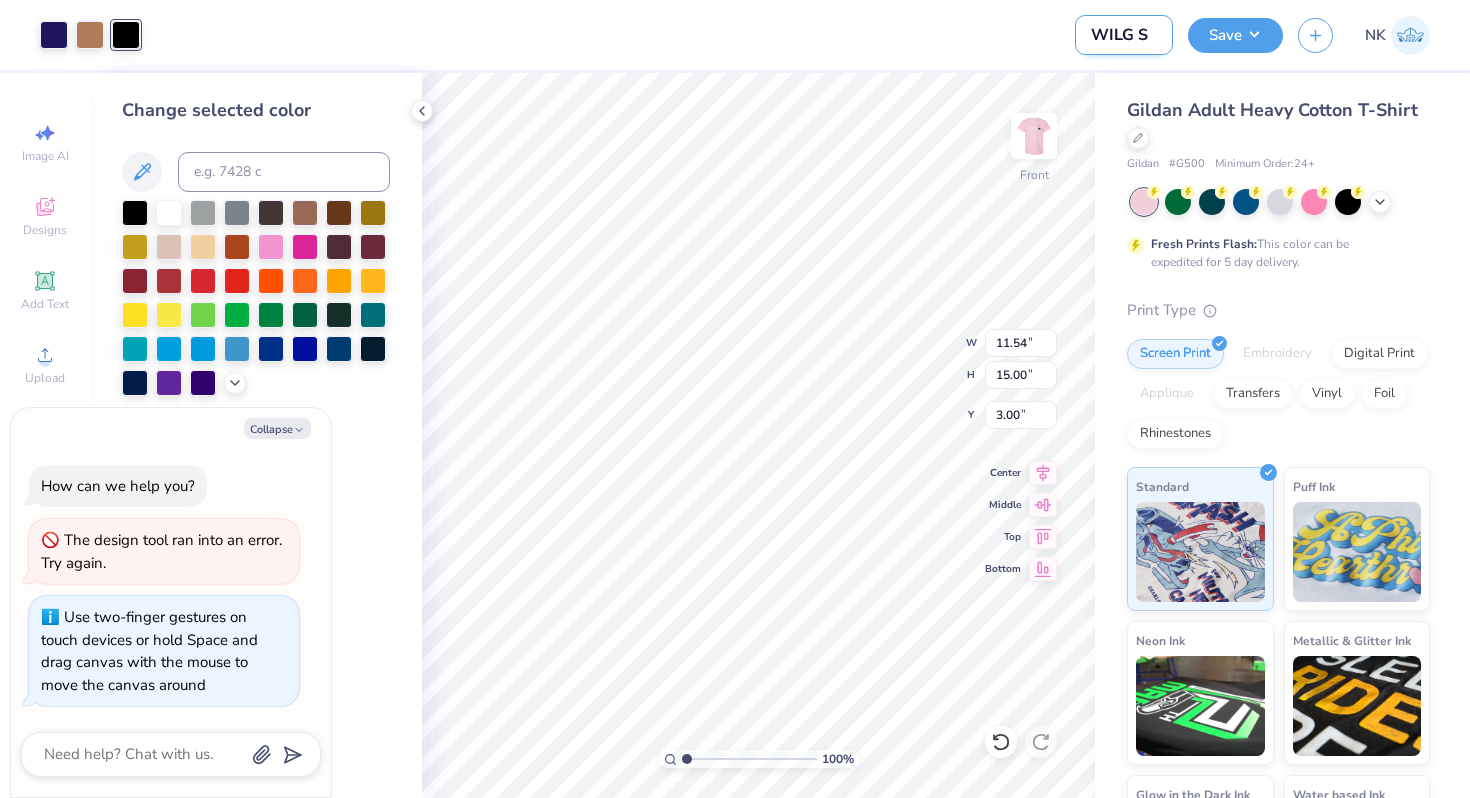 type on "WILG Sh" 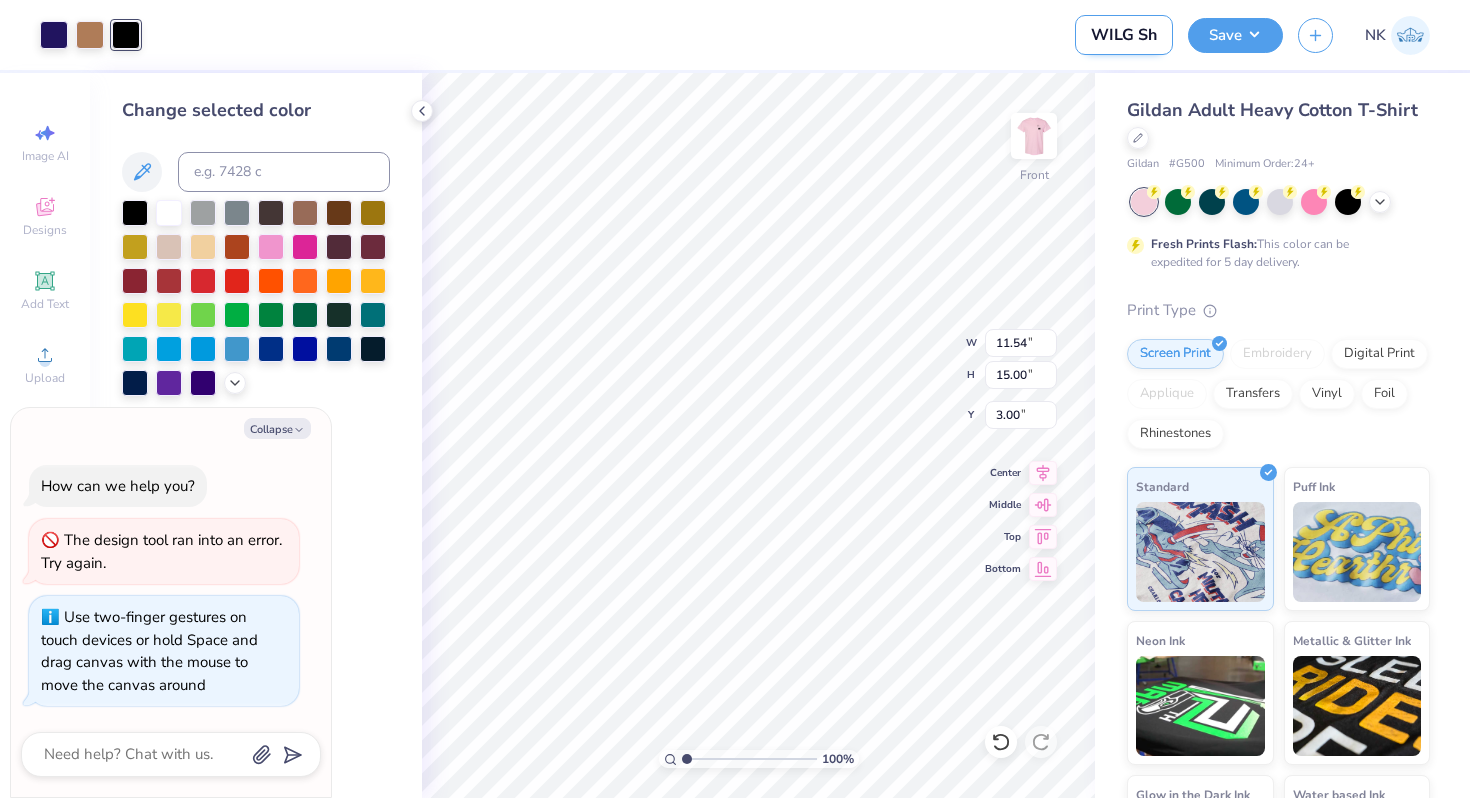 type on "WILG Shi" 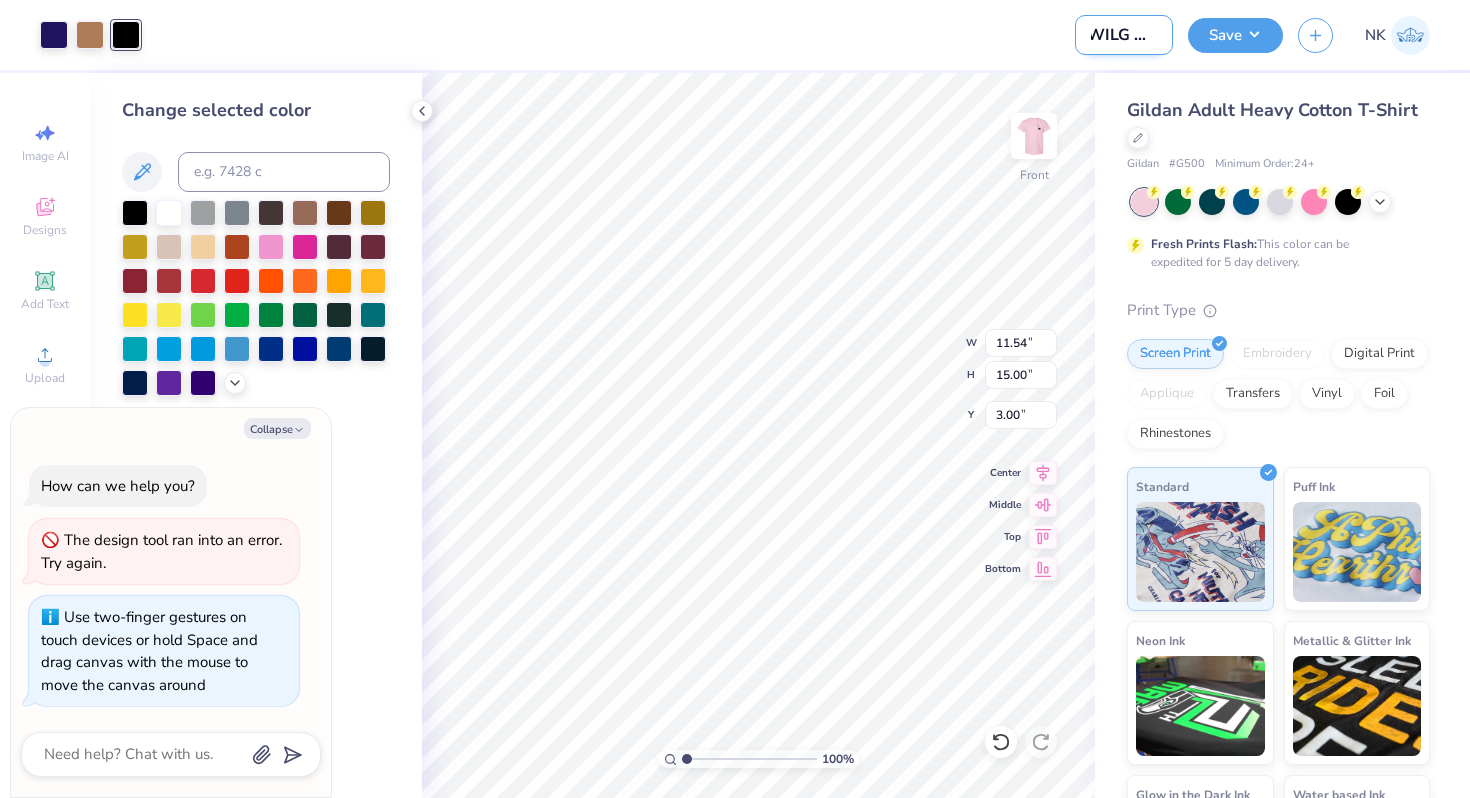 type on "WILG Shir" 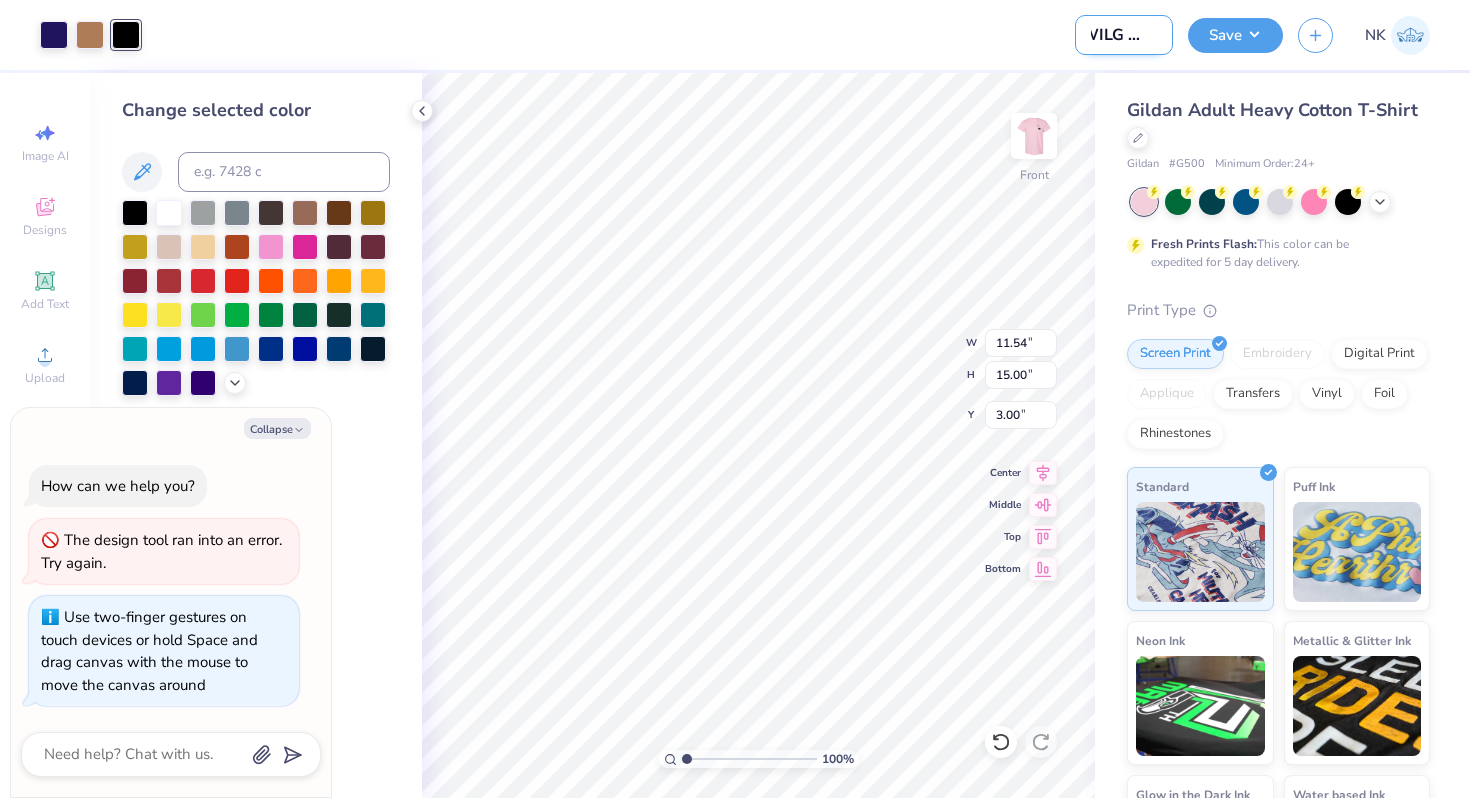 type on "WILG Shirt" 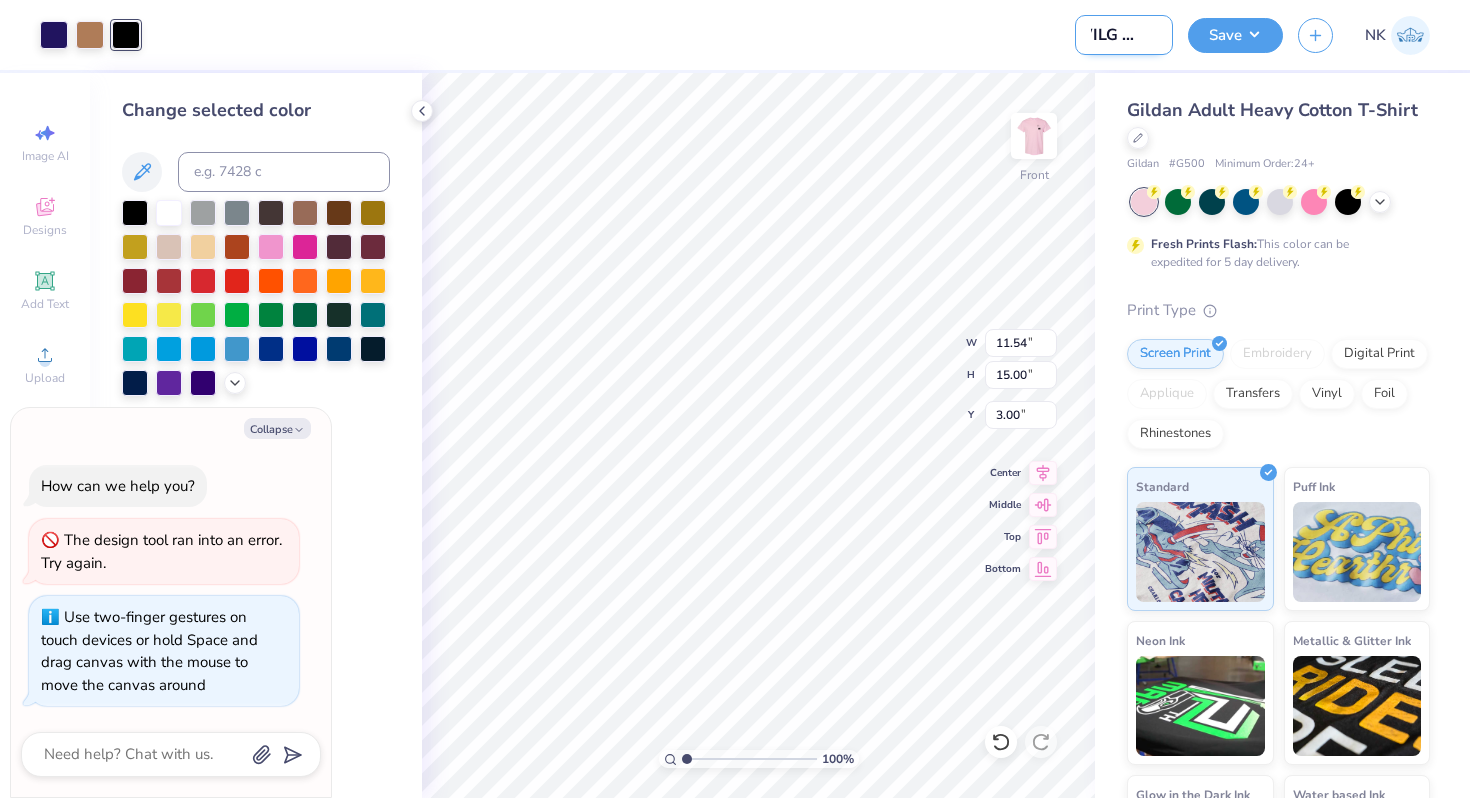 type on "WILG Shirts" 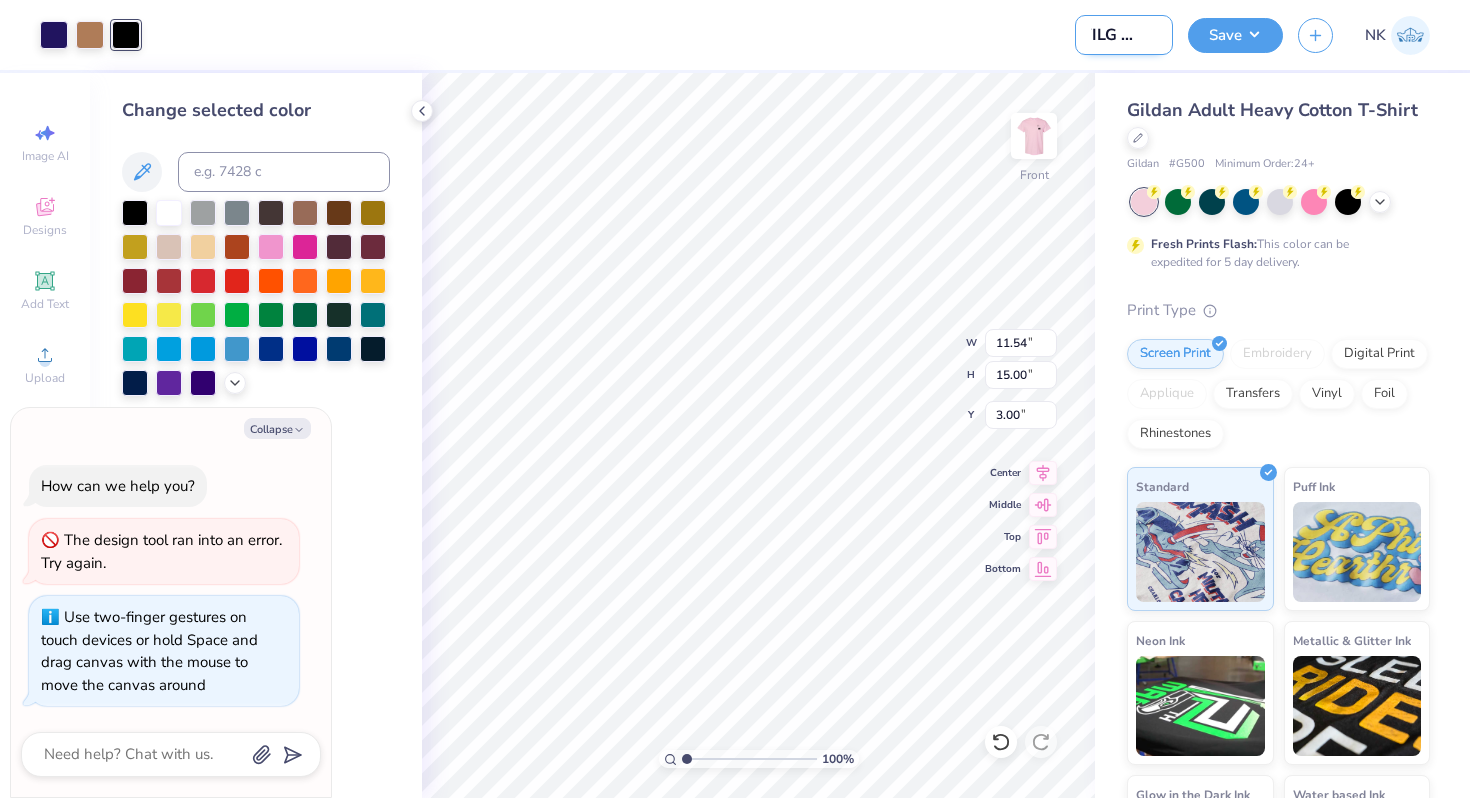 scroll, scrollTop: 0, scrollLeft: 25, axis: horizontal 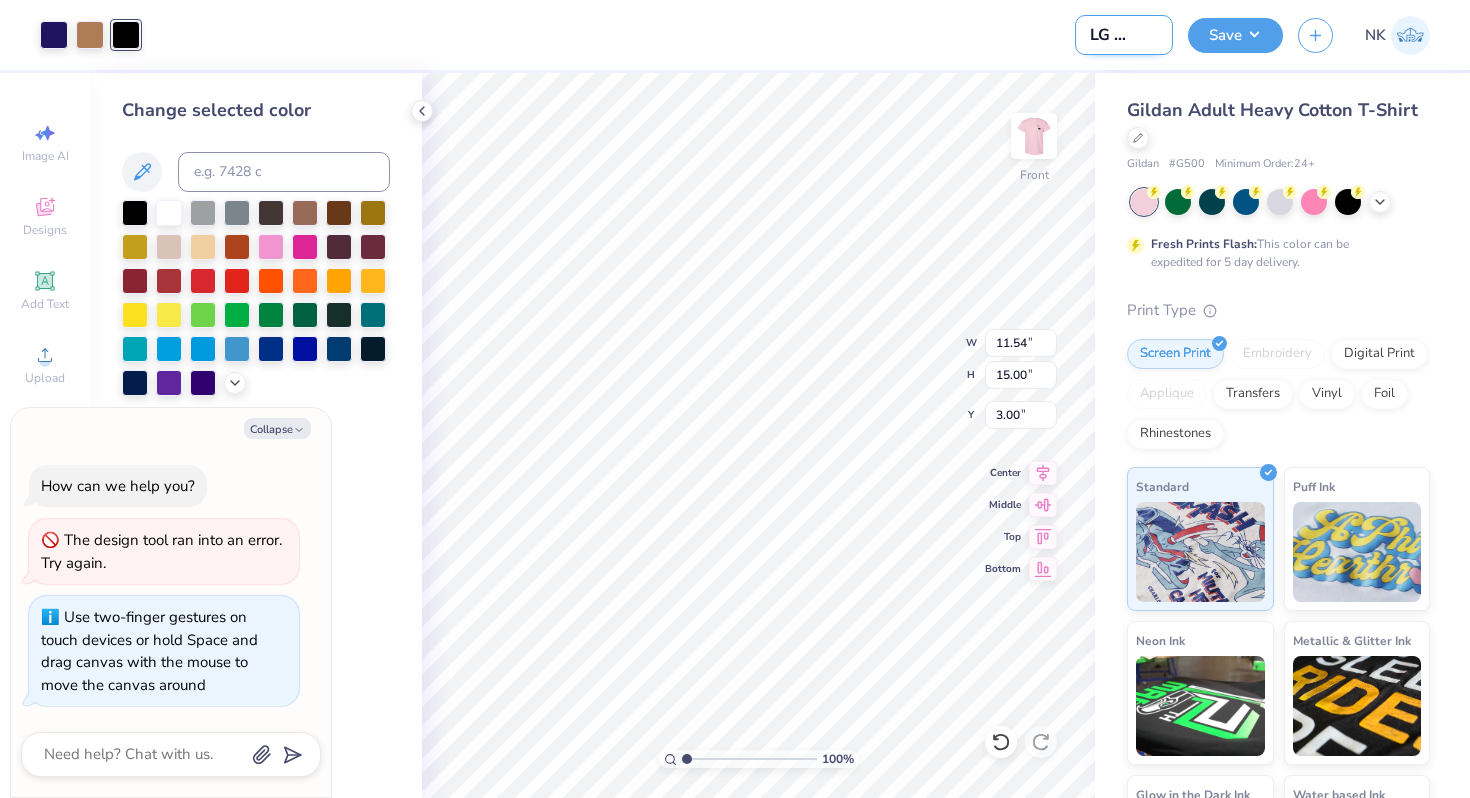 type on "WILG Shirts" 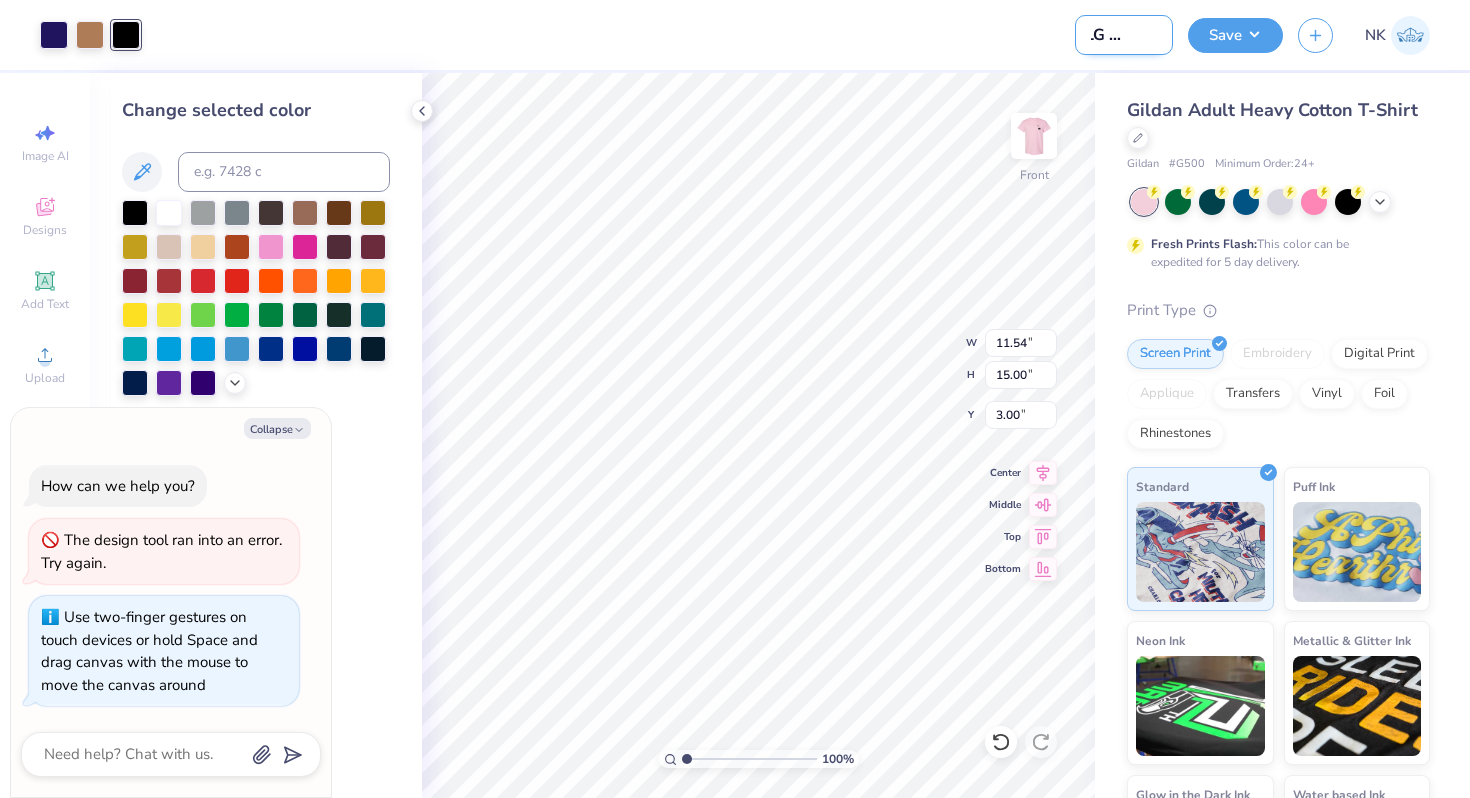 type on "WILG Shirts -" 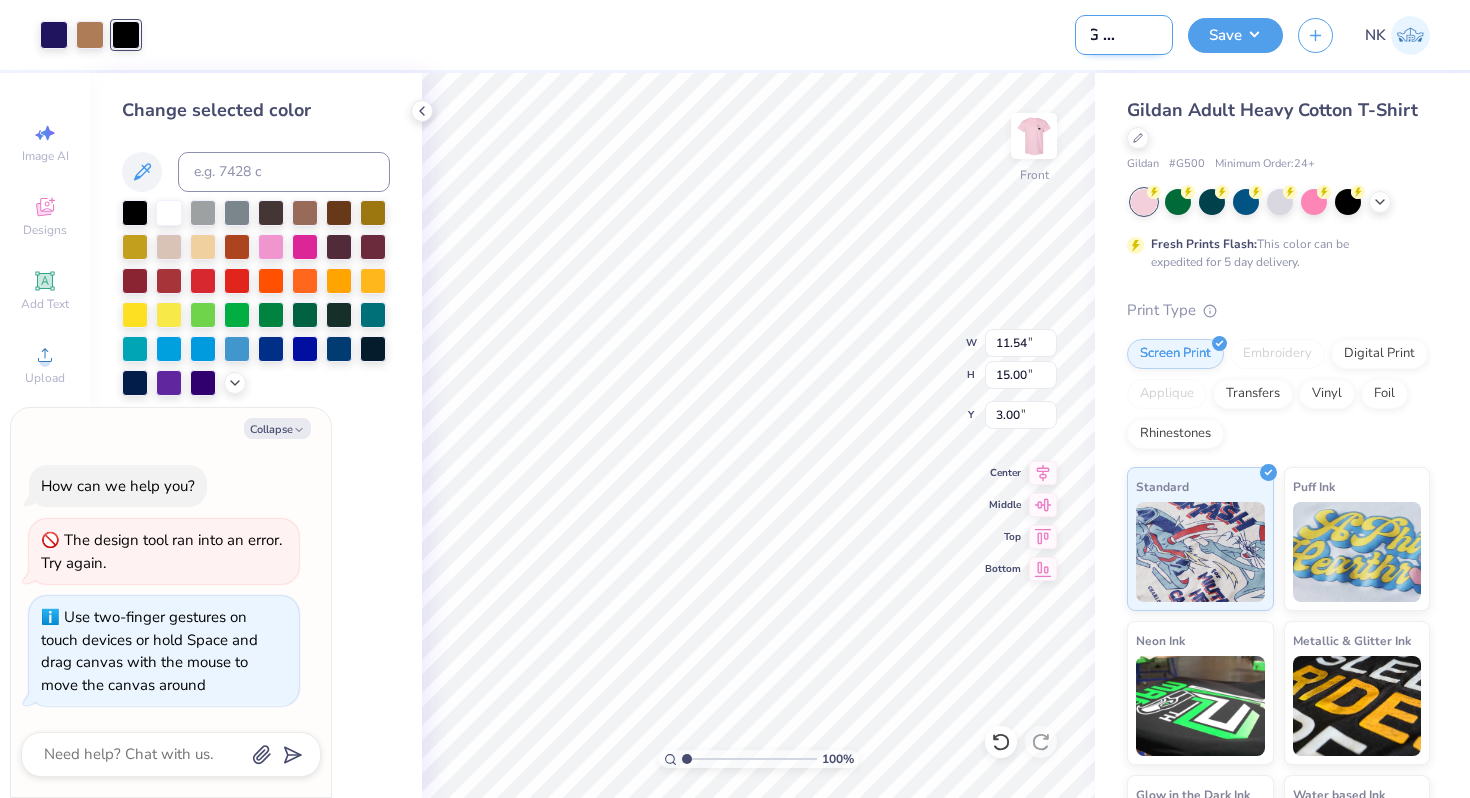 type on "WILG Shirts - [STATE]" 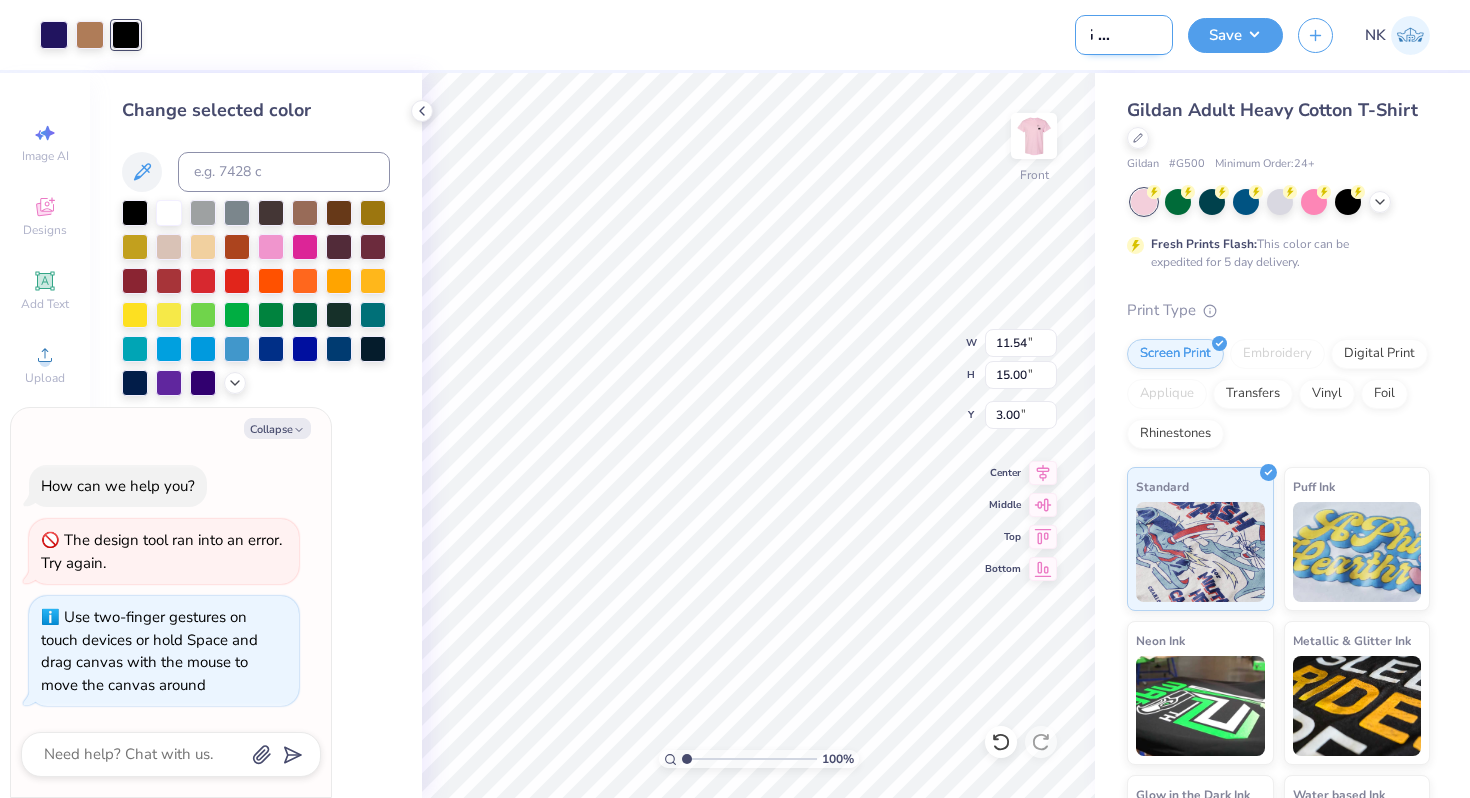 type on "WILG Shirts - [STATE]" 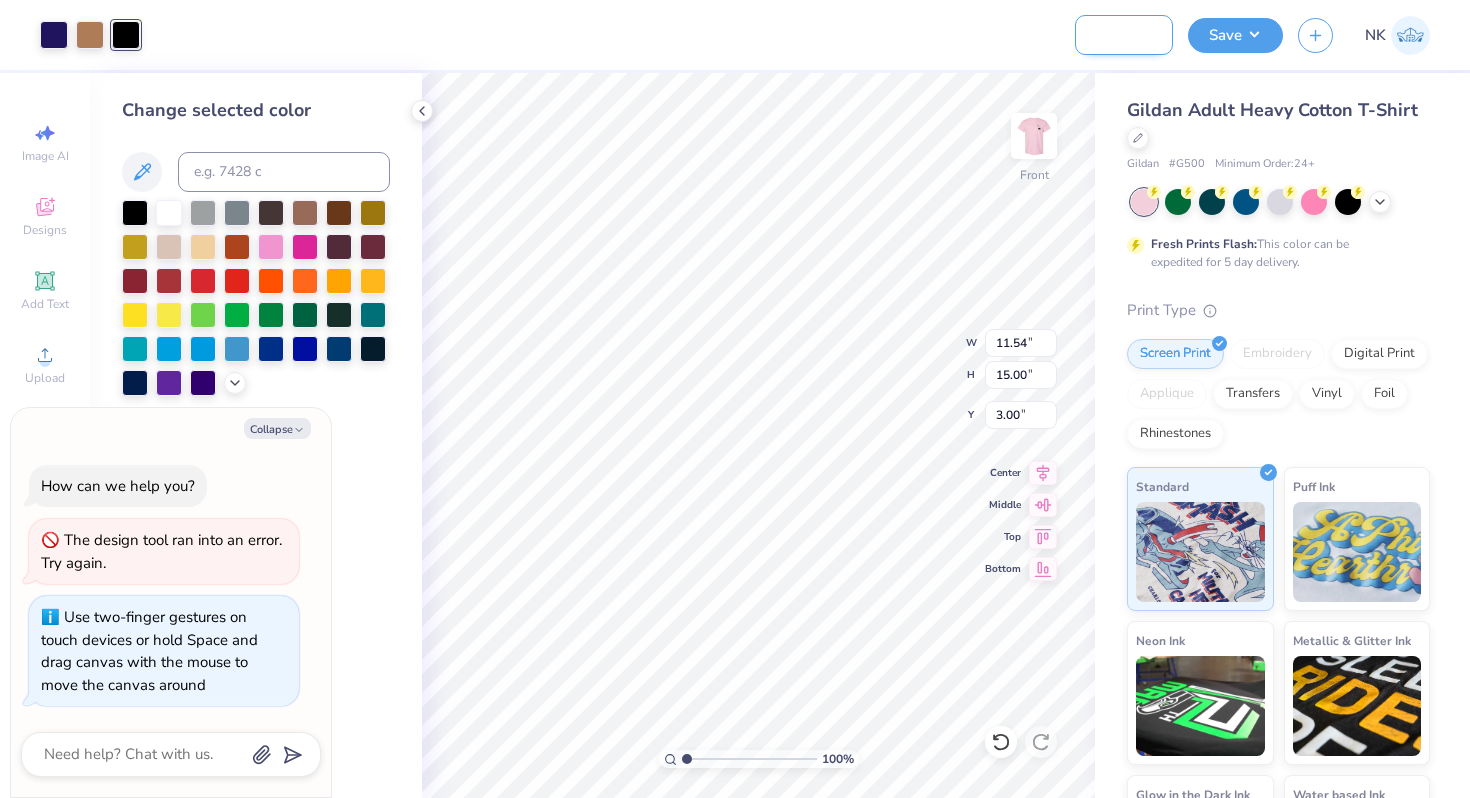 type on "WILG Shirts - MIT" 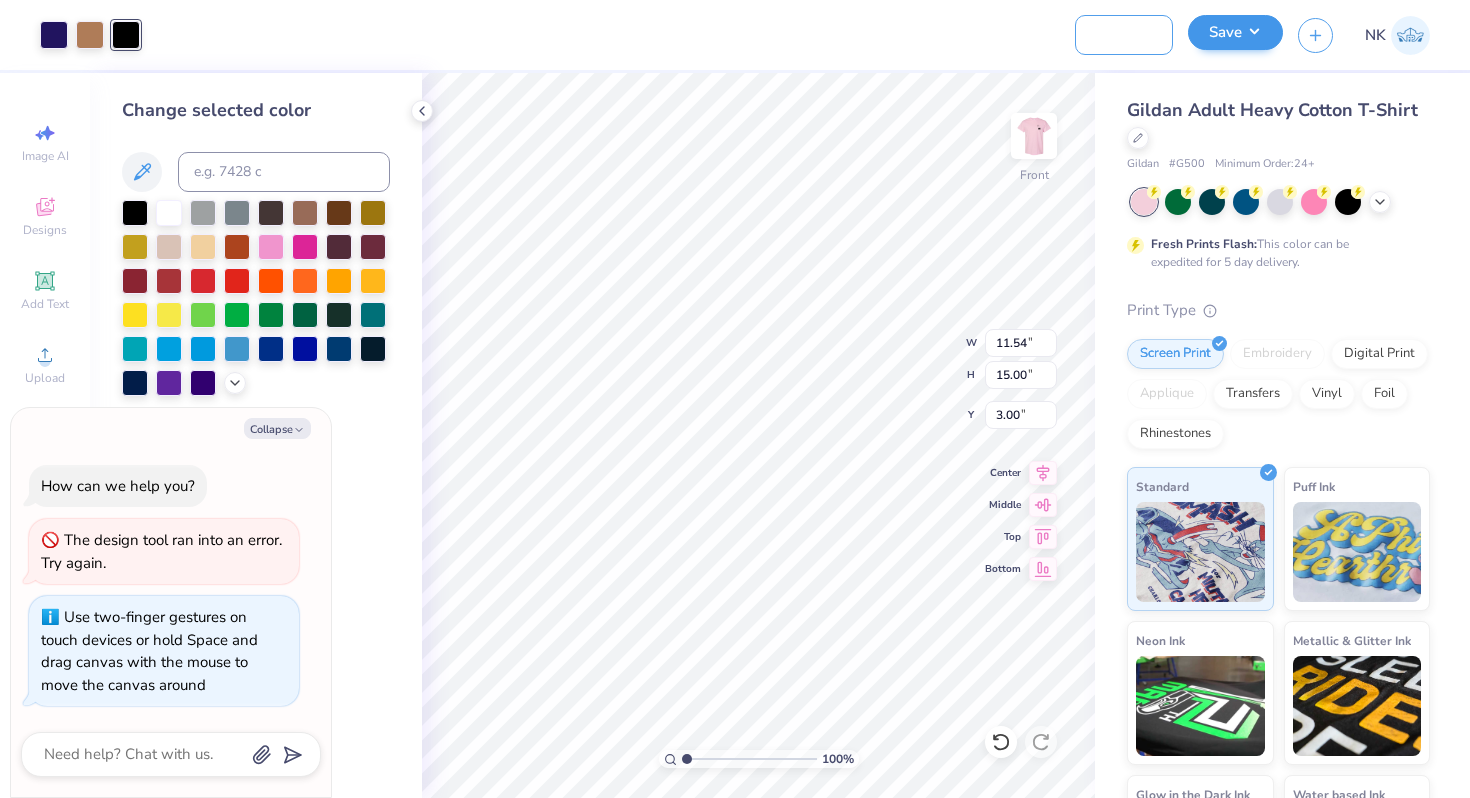 type on "WILG Shirts - MIT" 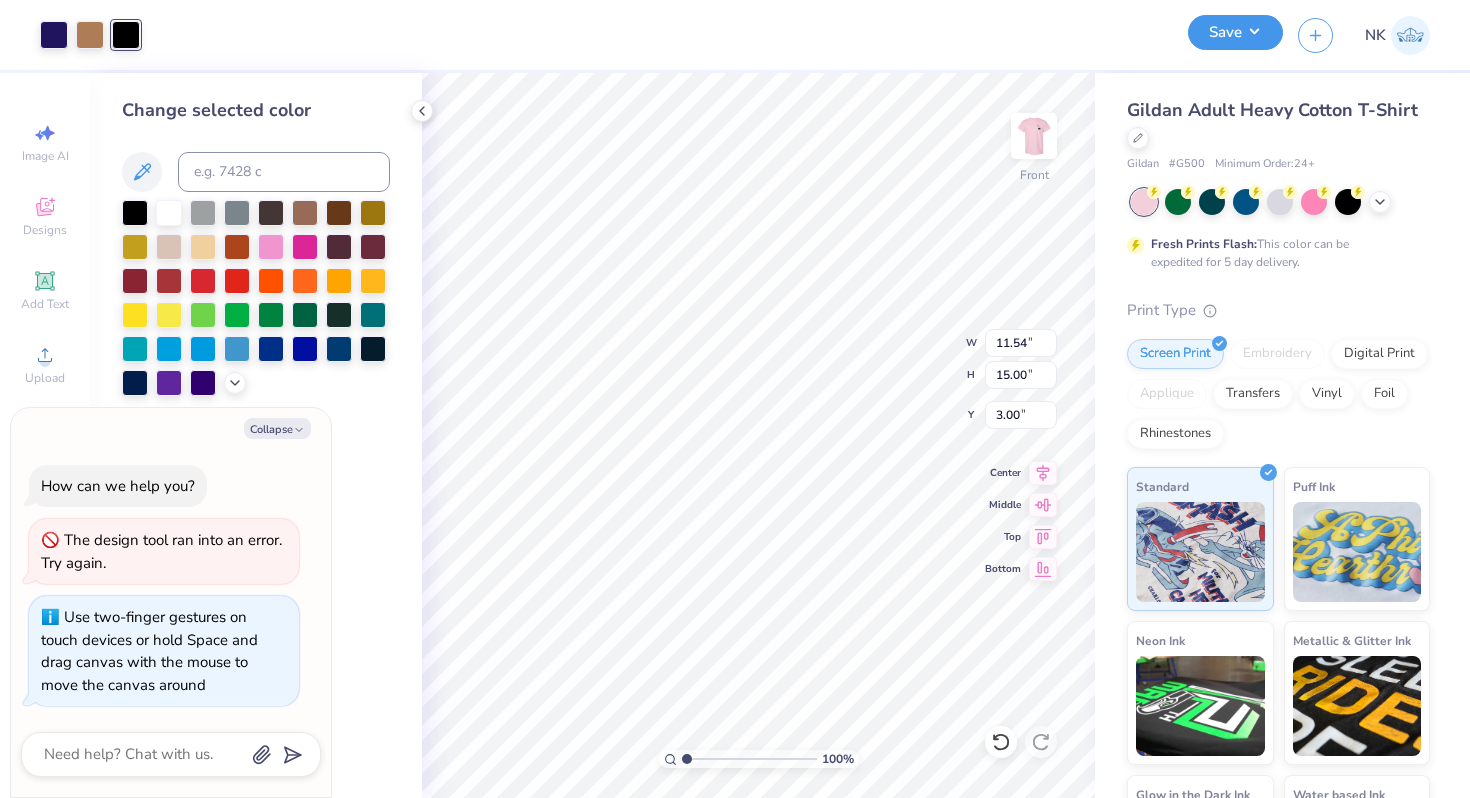 click on "Save" at bounding box center (1235, 32) 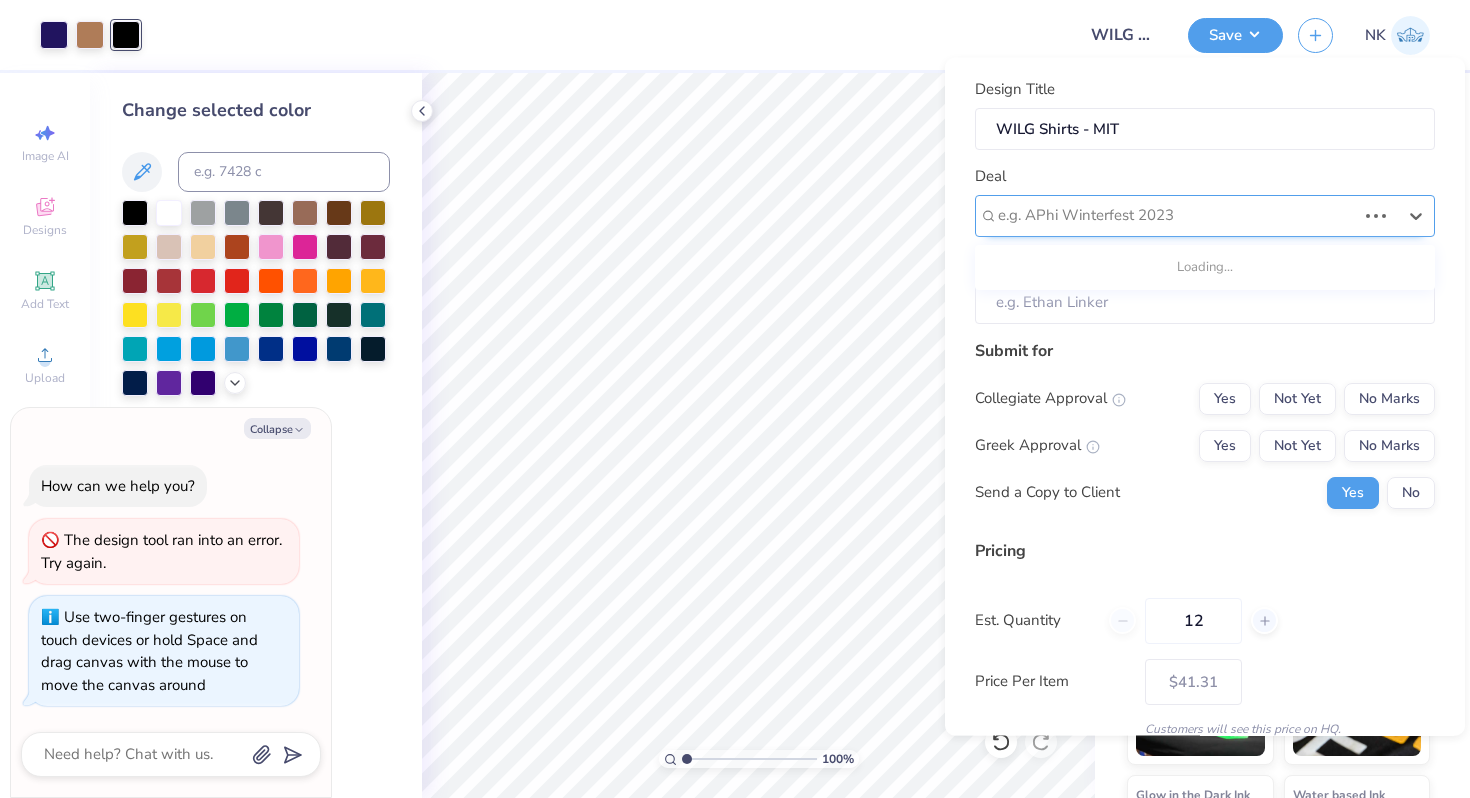 click at bounding box center [1177, 215] 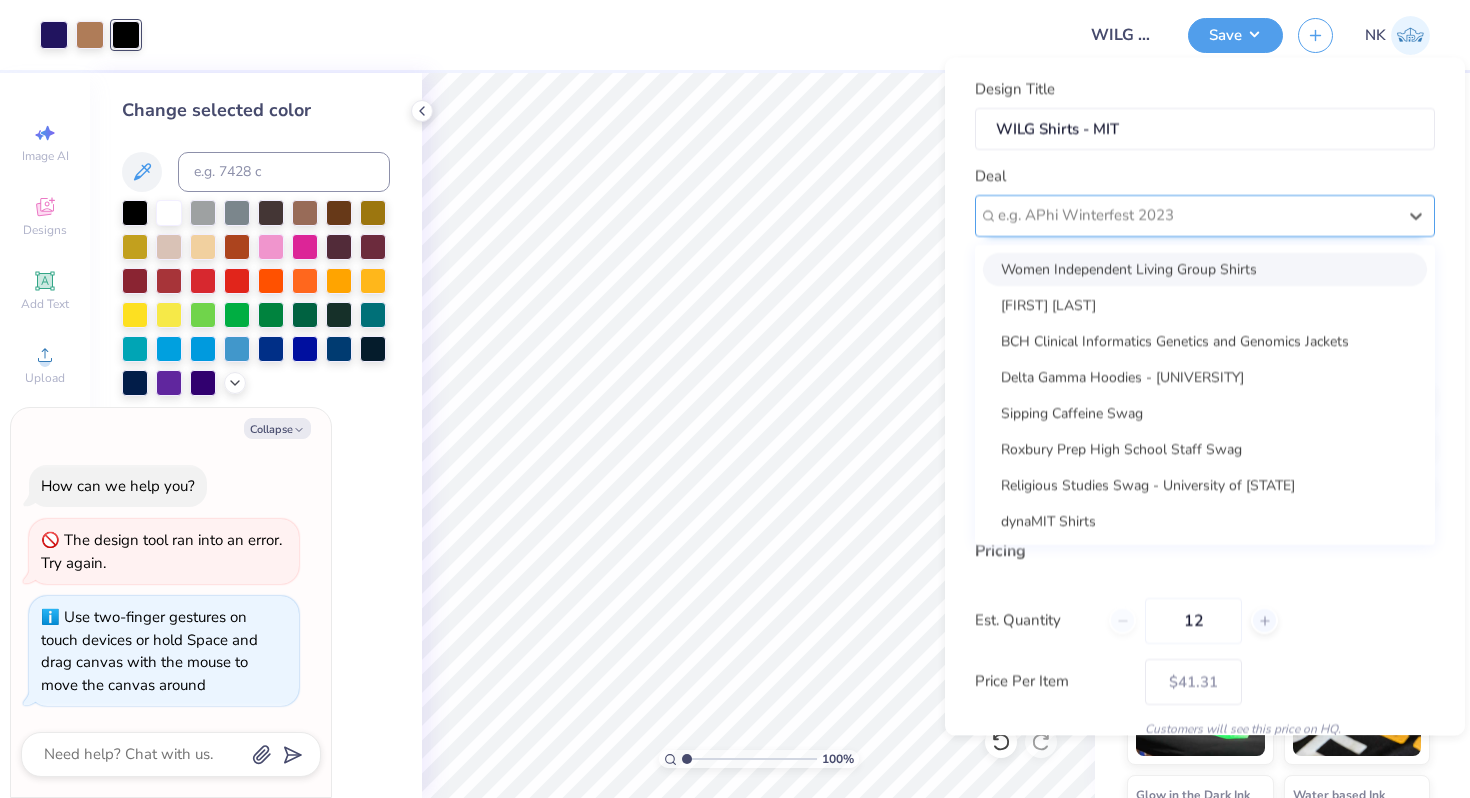 type on "x" 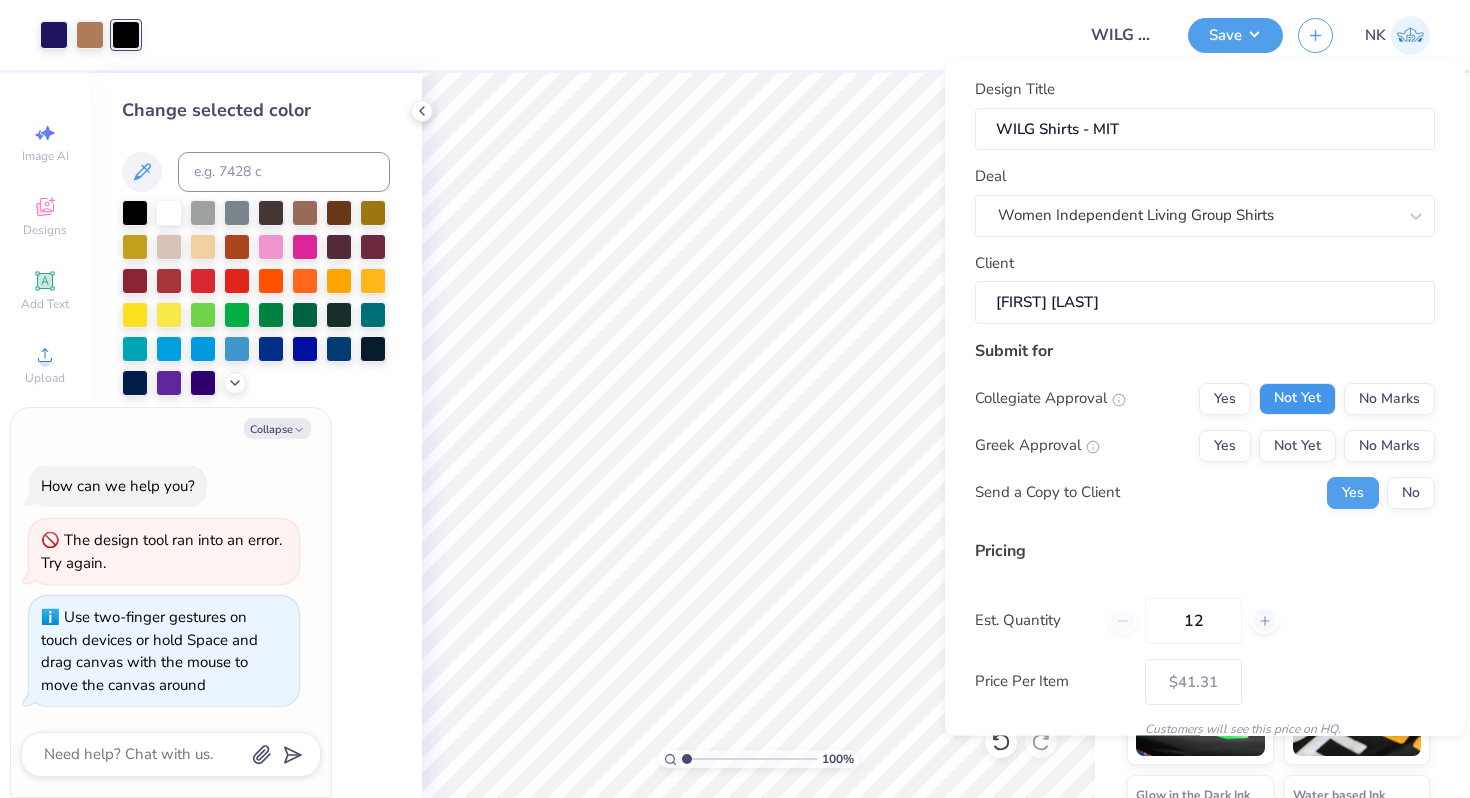 click on "Not Yet" at bounding box center (1297, 398) 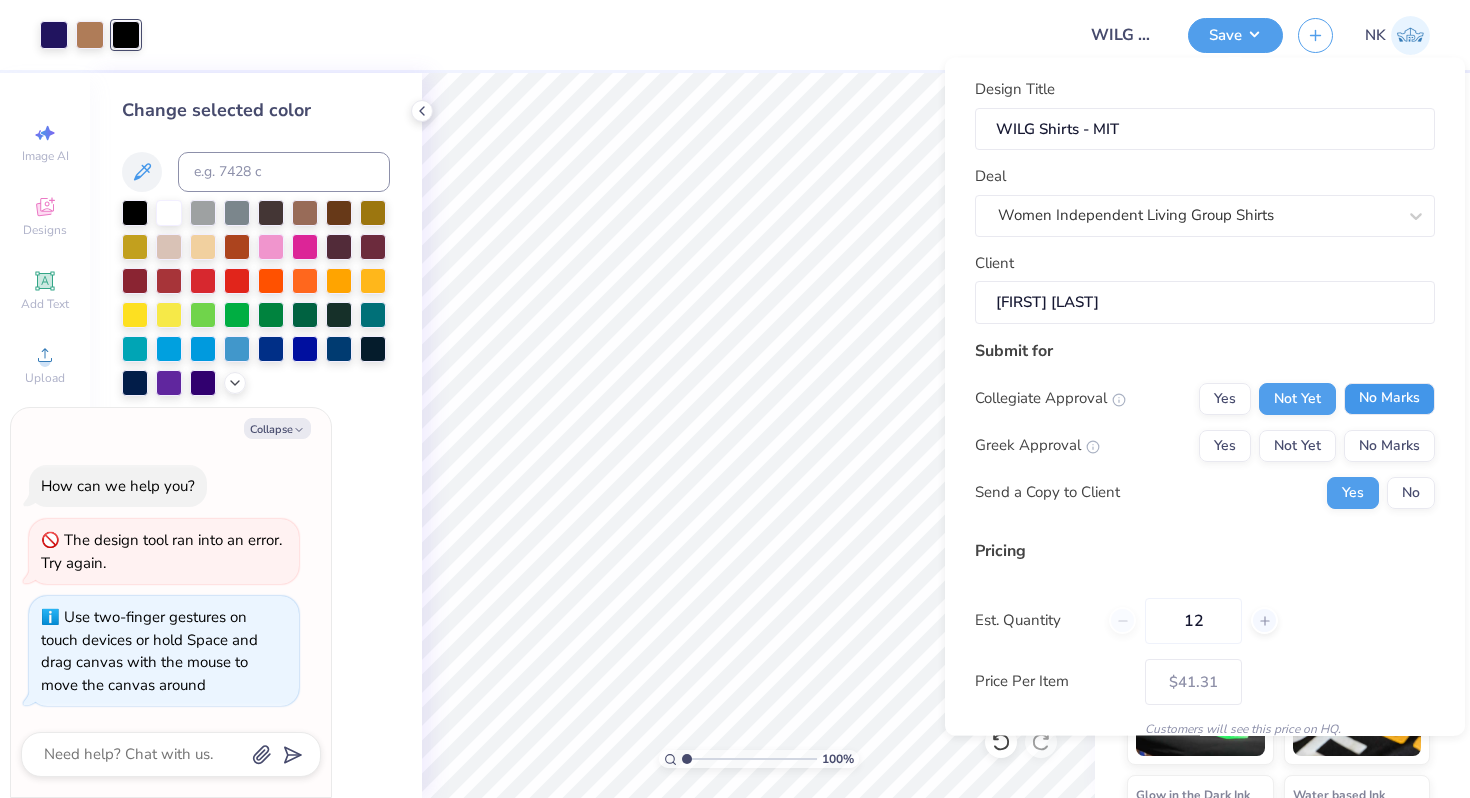 click on "No Marks" at bounding box center (1389, 398) 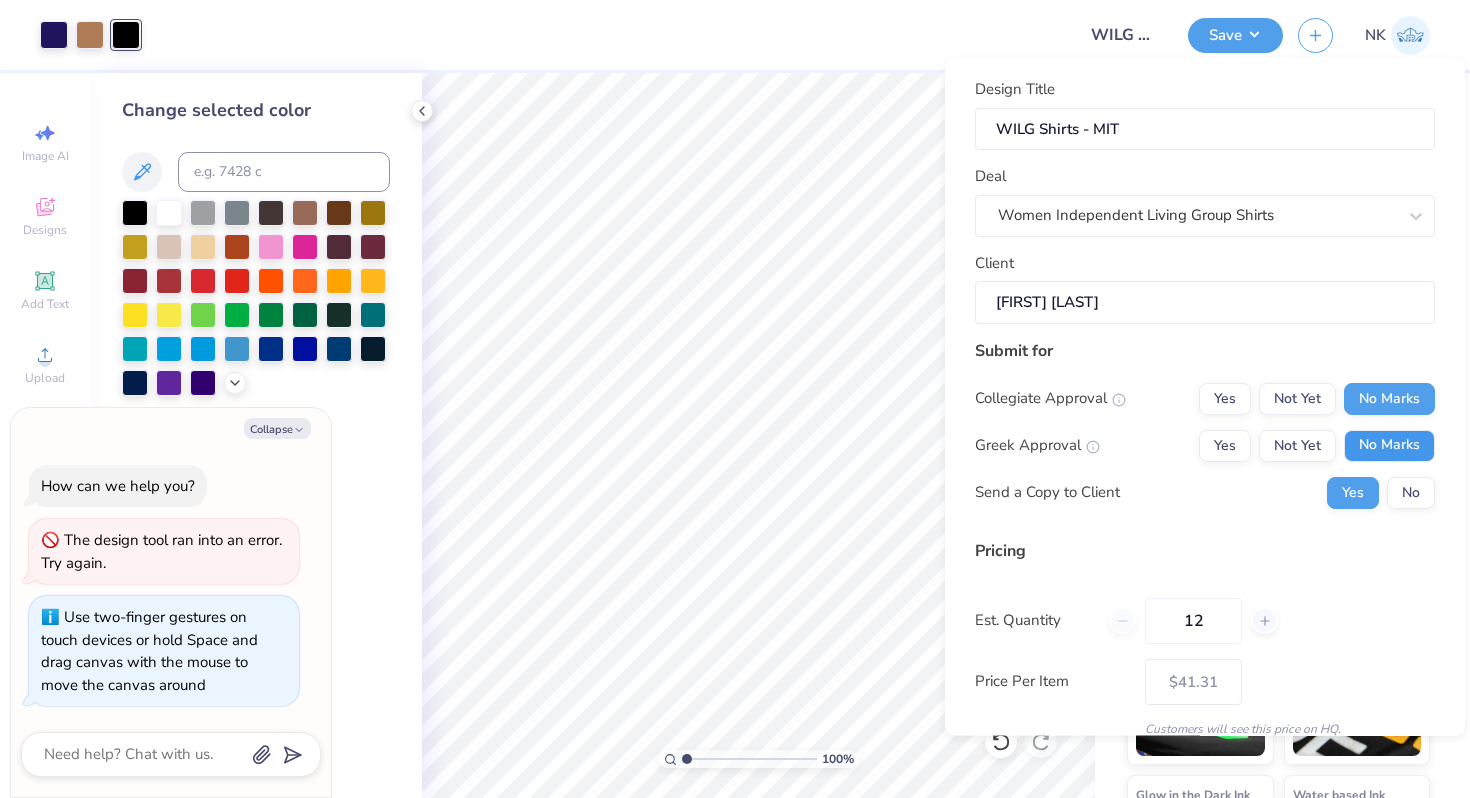 click on "No Marks" at bounding box center [1389, 445] 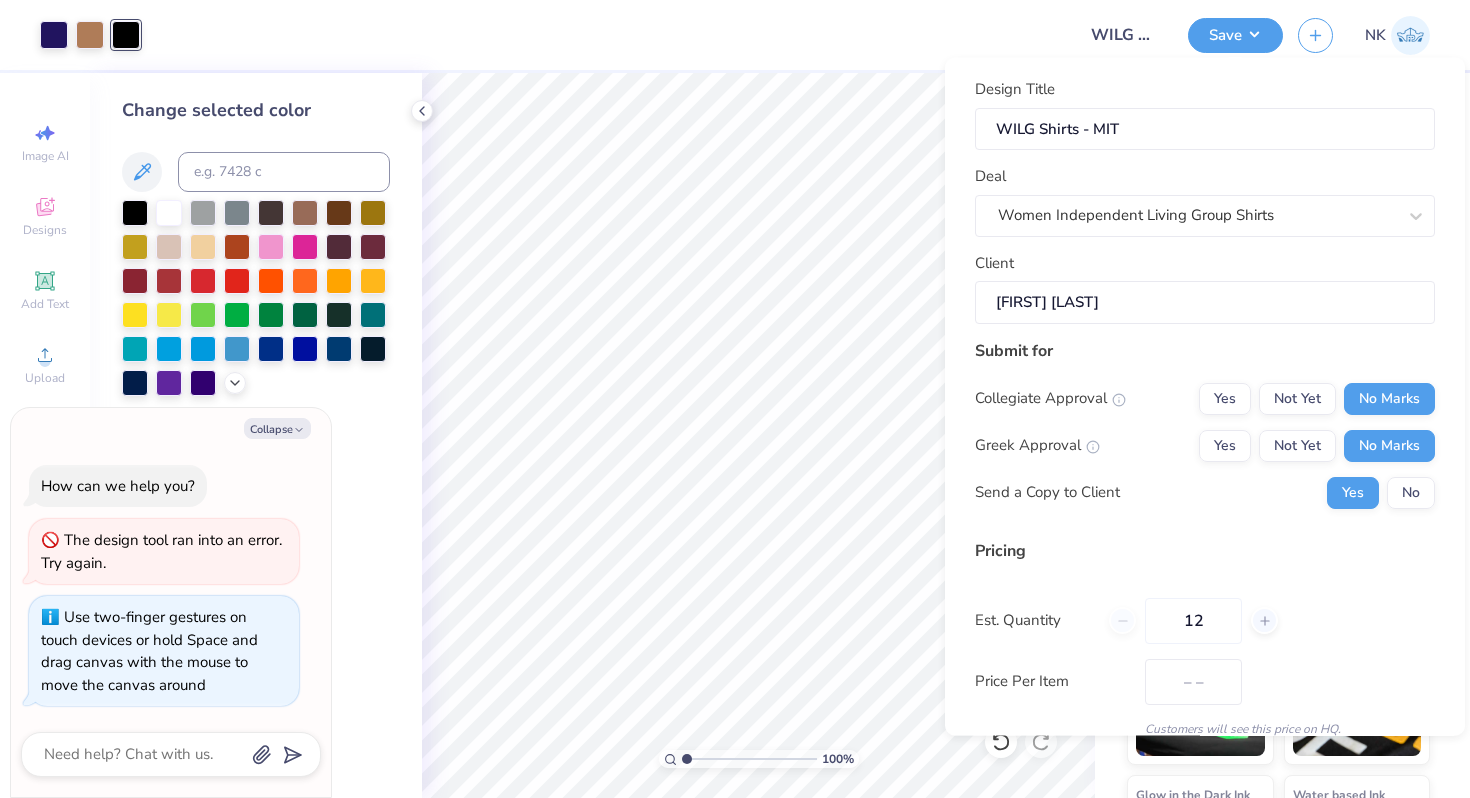 type on "$41.31" 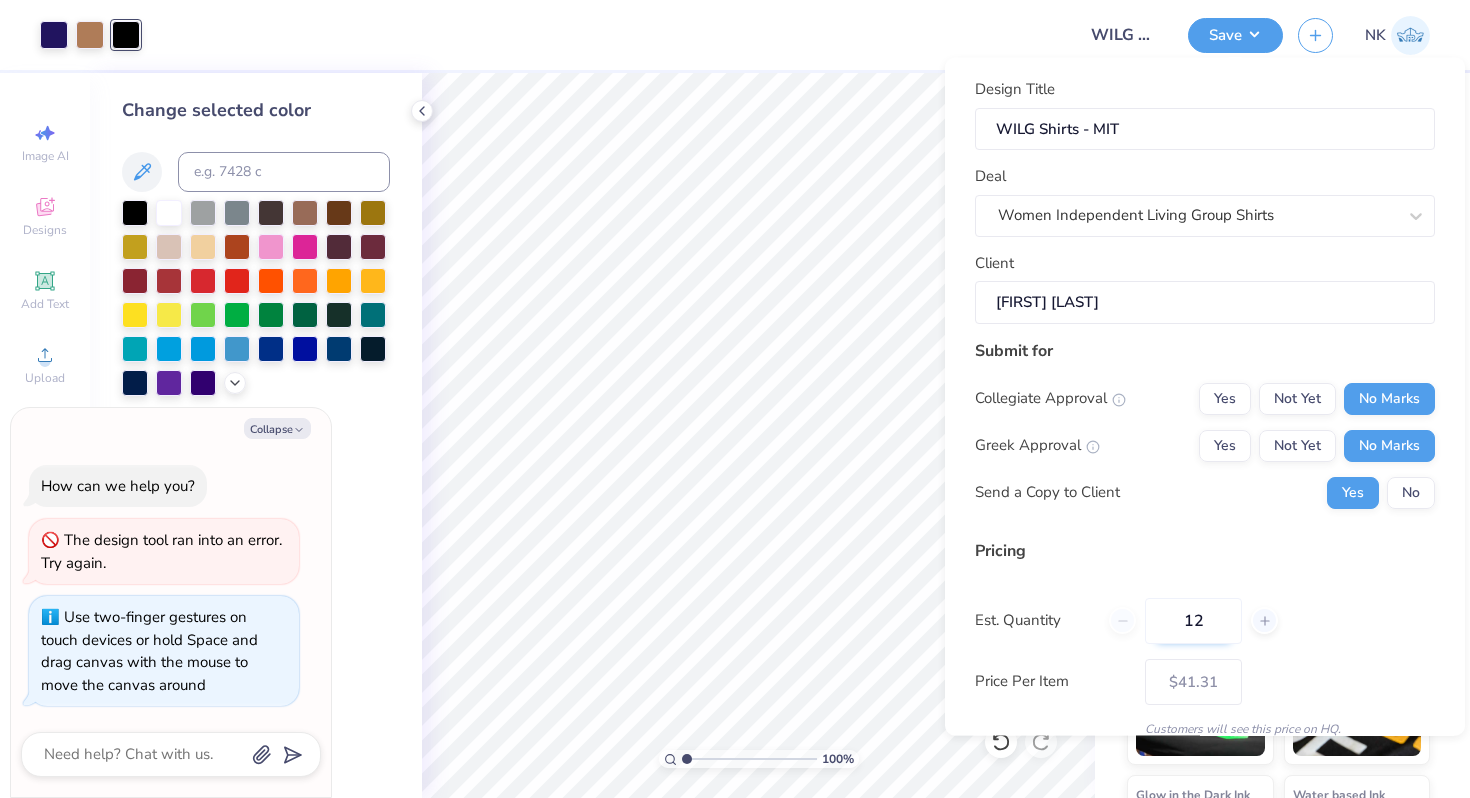 click on "12" at bounding box center (1193, 620) 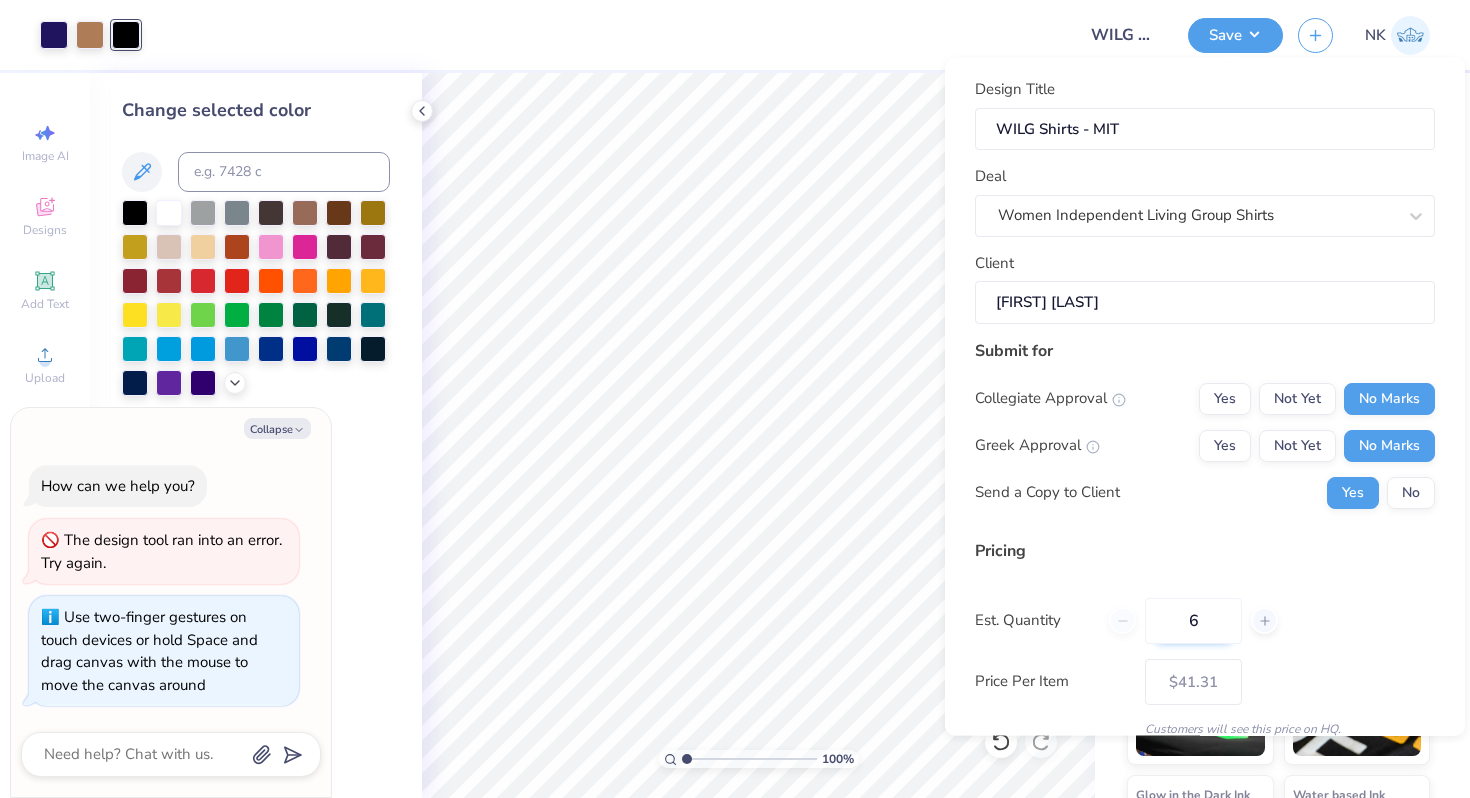 type on "60" 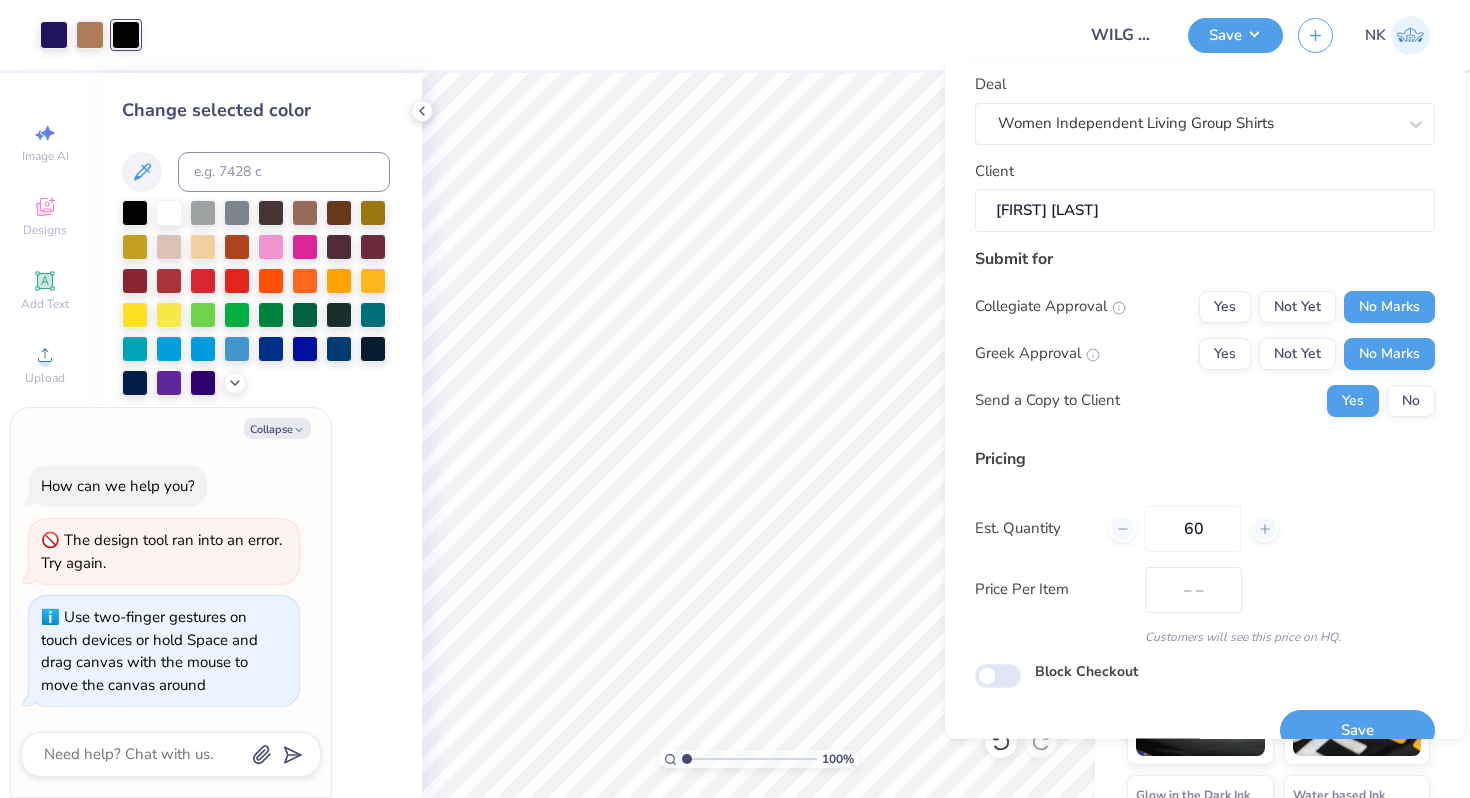 scroll, scrollTop: 102, scrollLeft: 0, axis: vertical 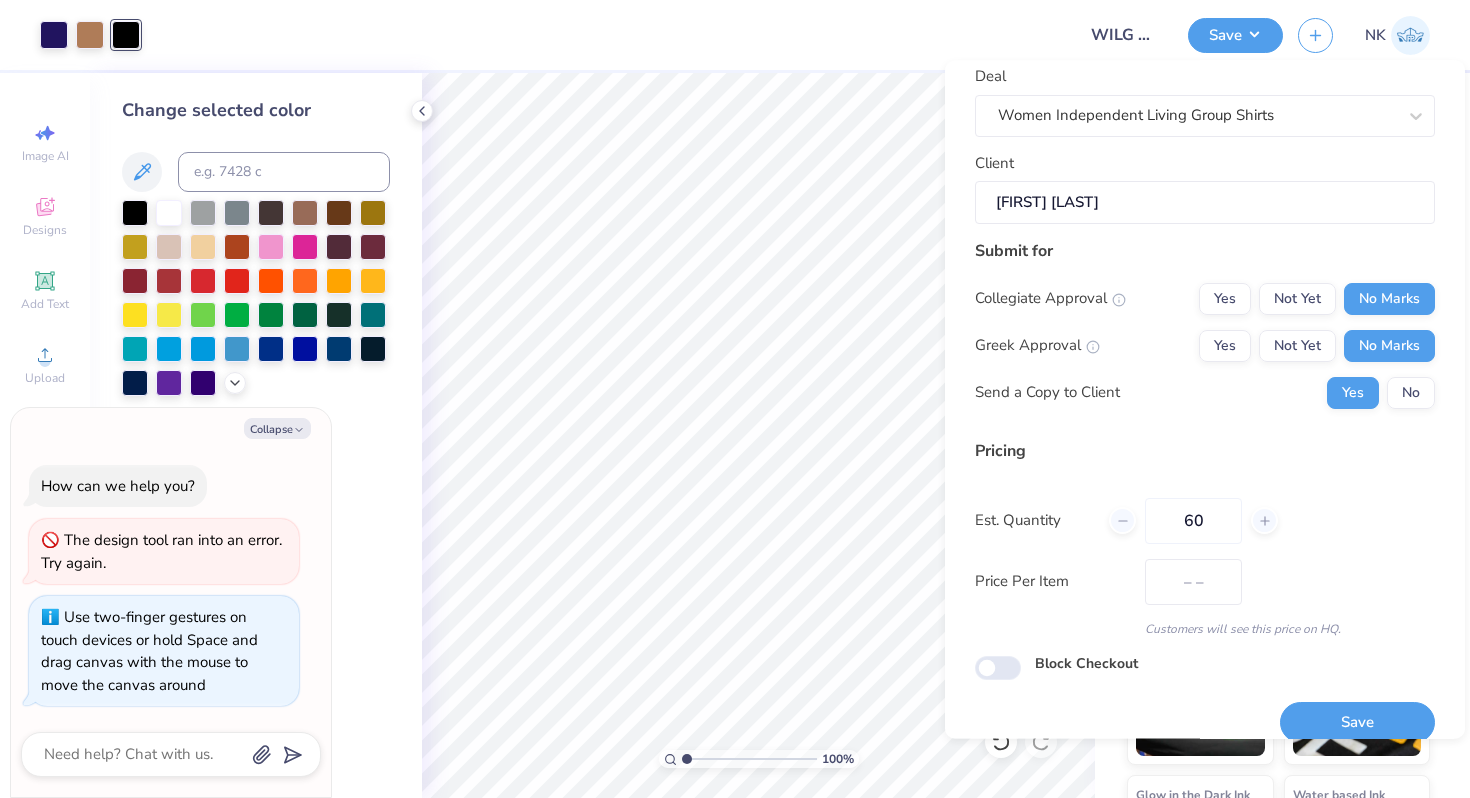 type on "$15.54" 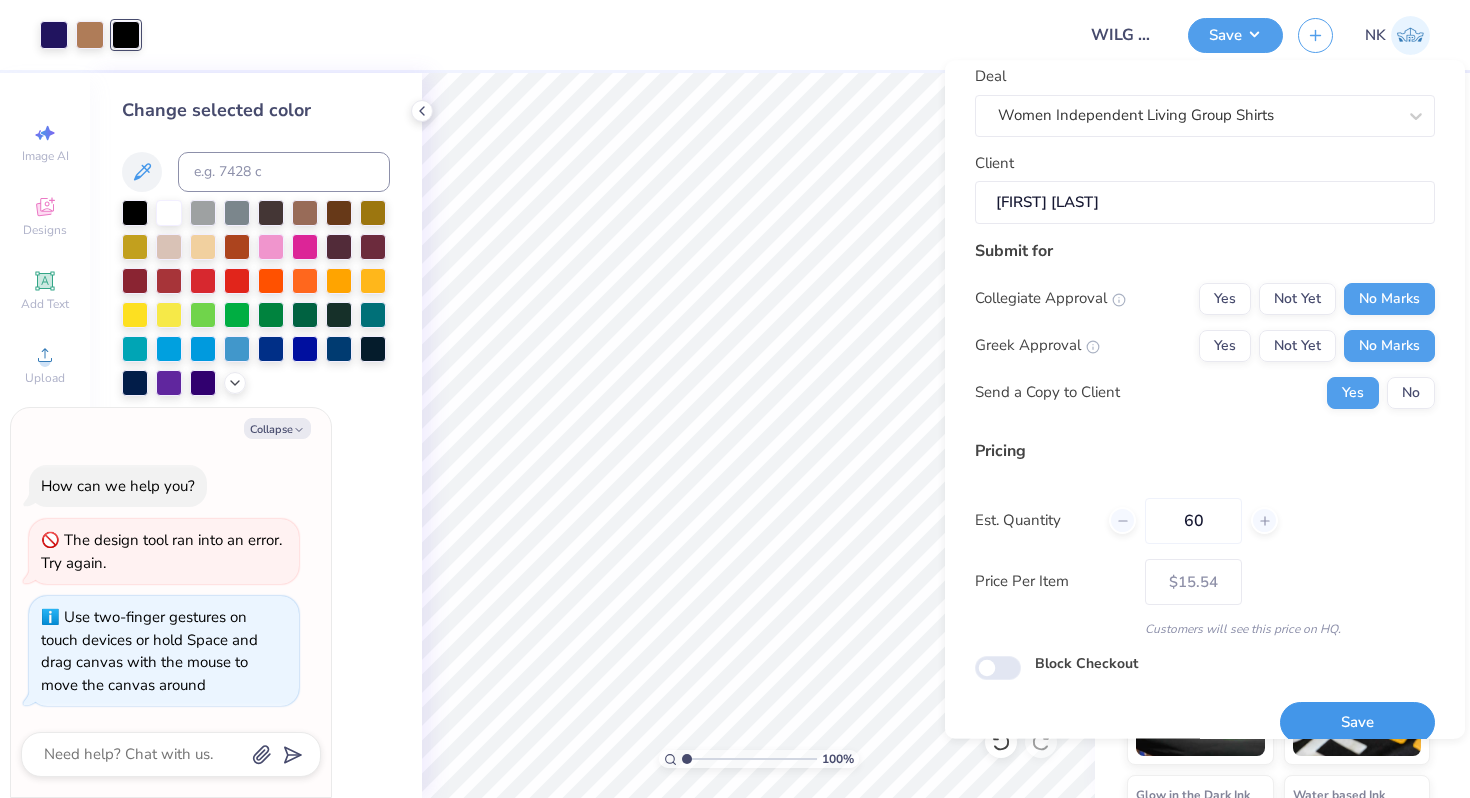 type on "60" 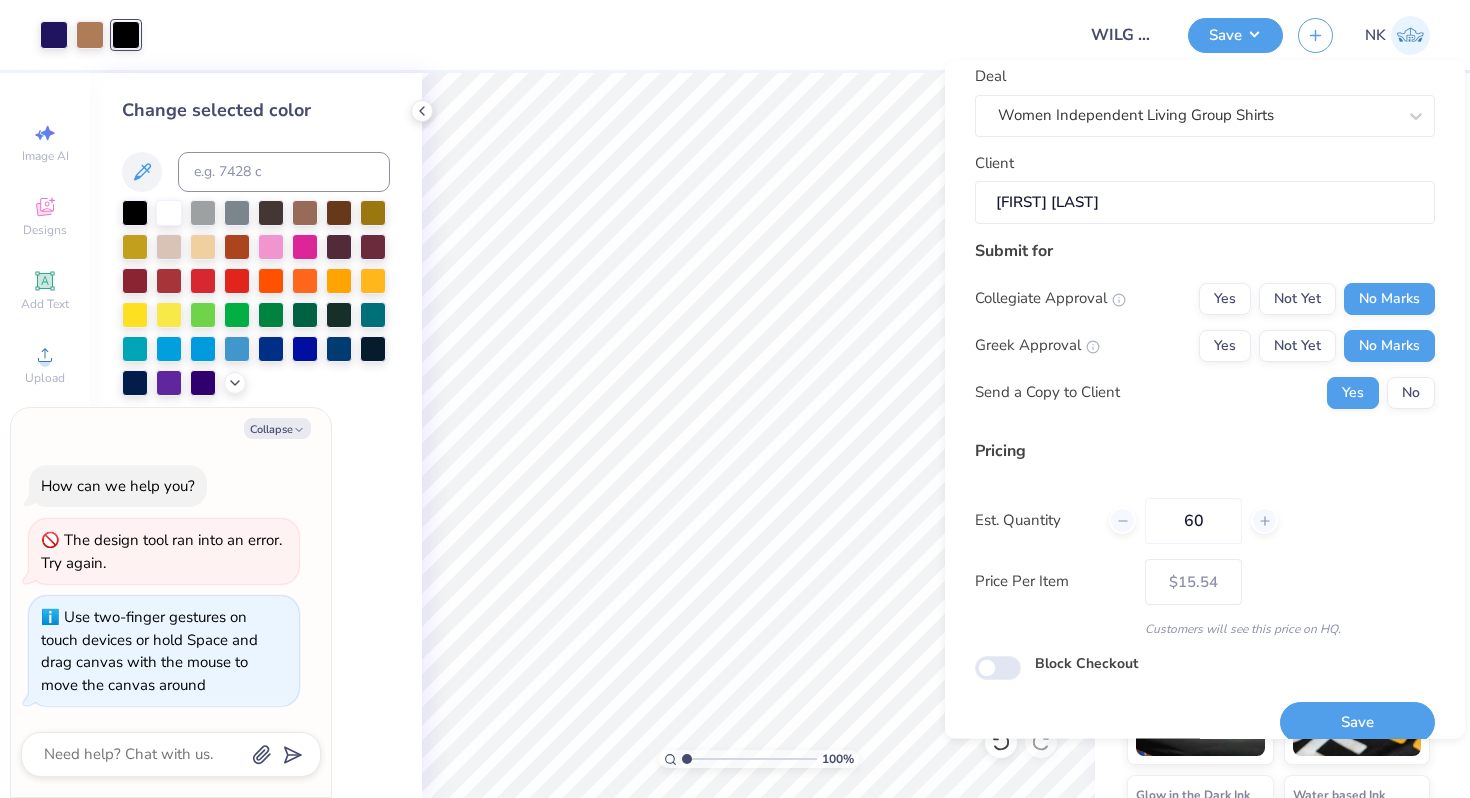click on "Save" at bounding box center (1357, 723) 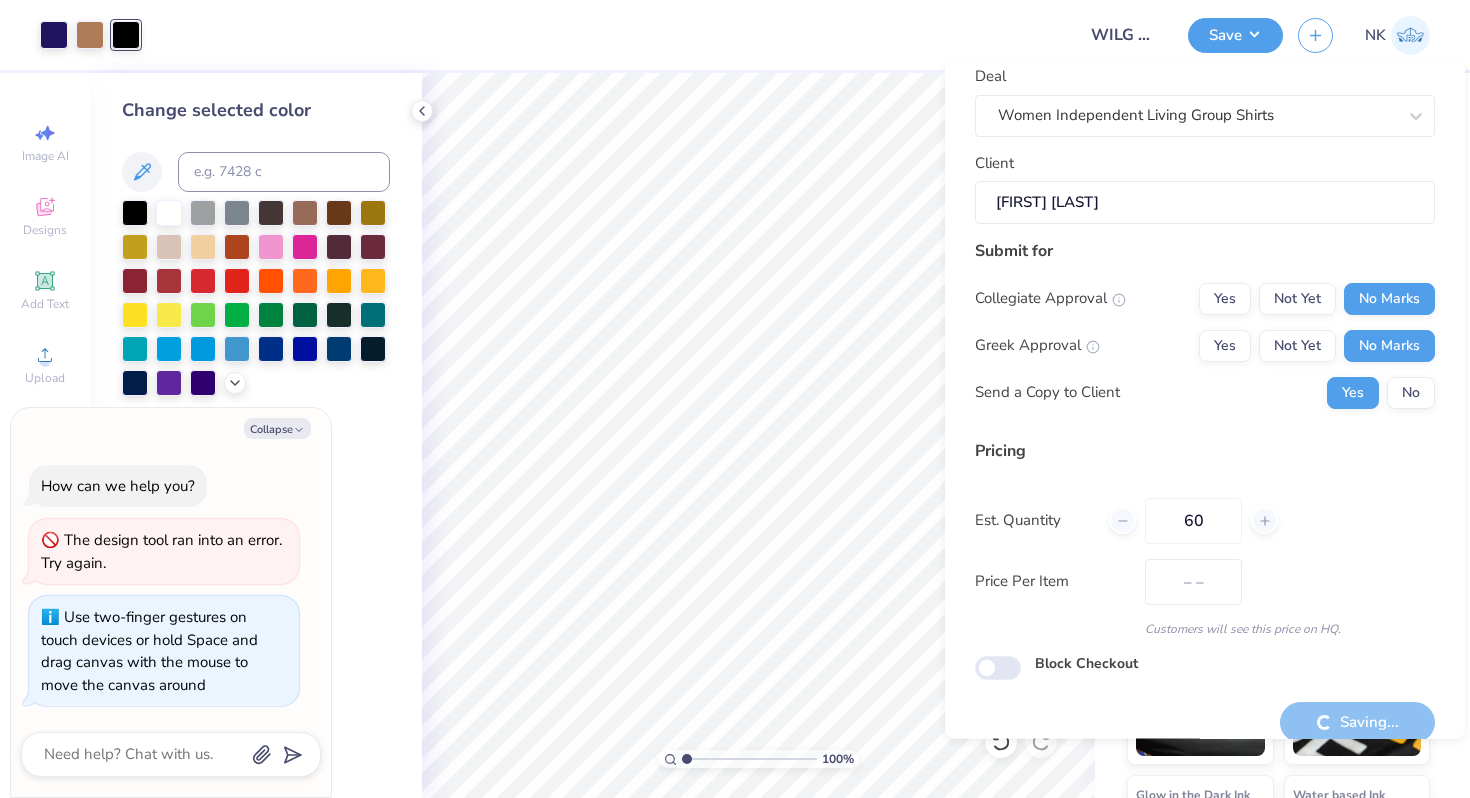 type on "$15.54" 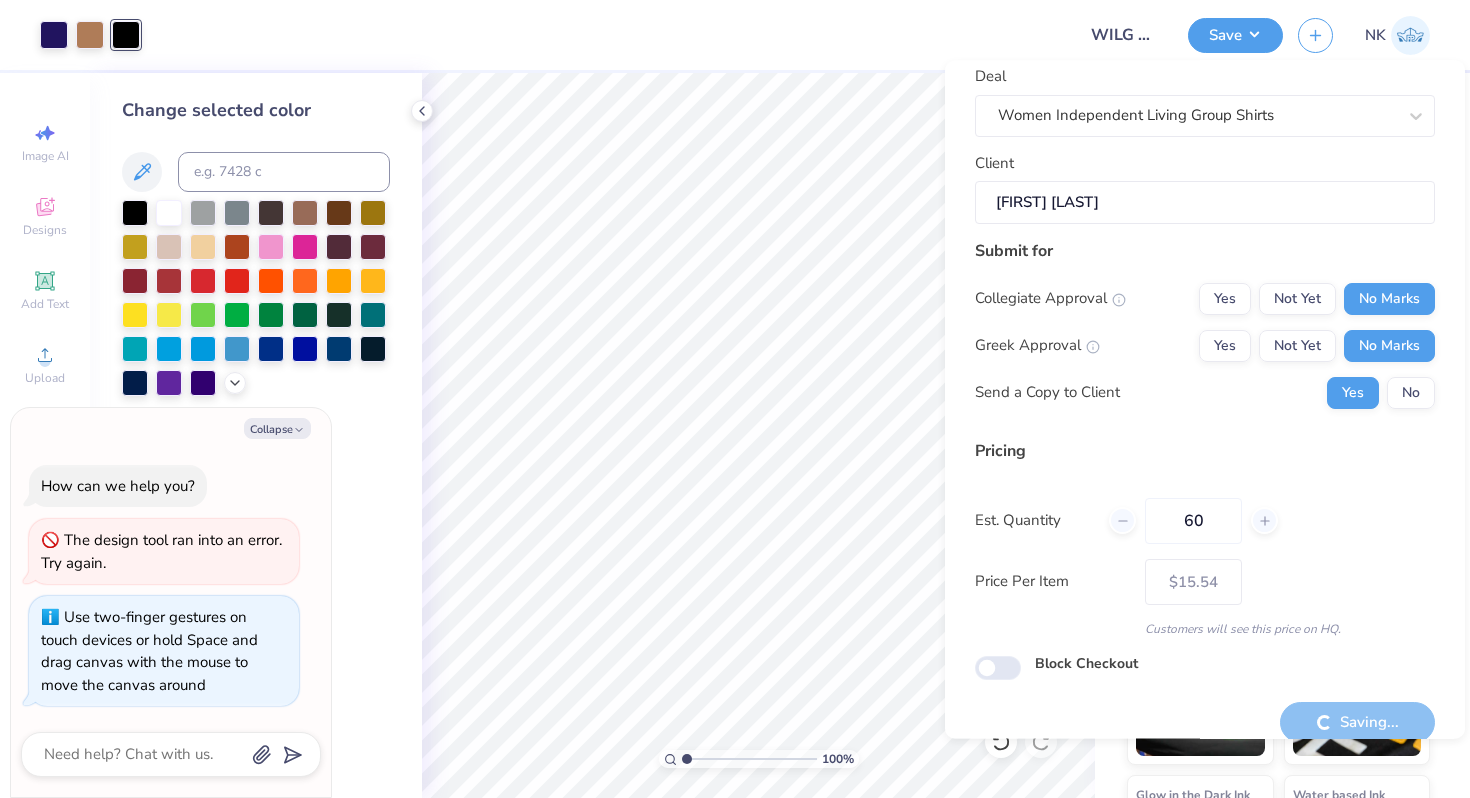 type on "x" 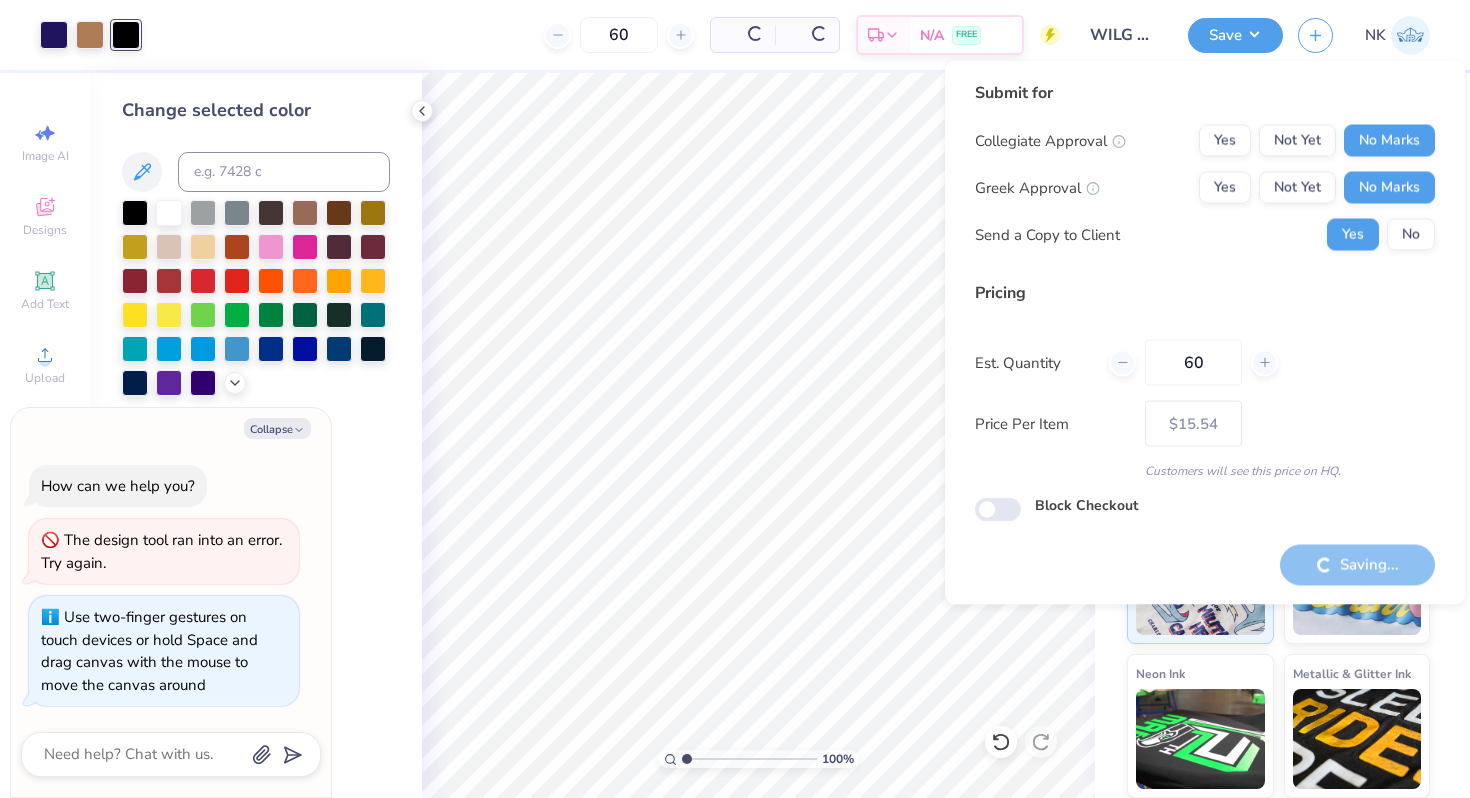 type on "– –" 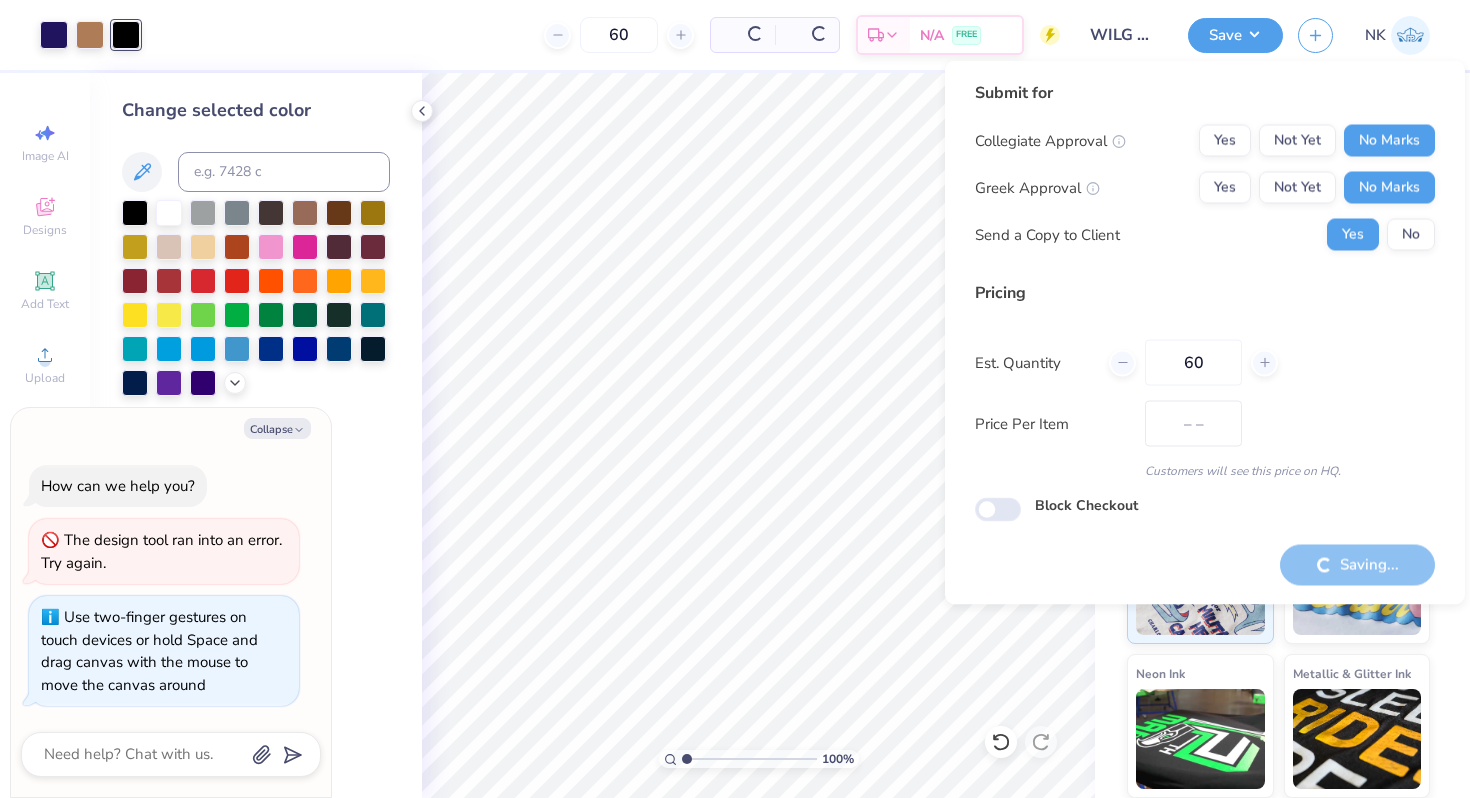 scroll, scrollTop: 0, scrollLeft: 0, axis: both 